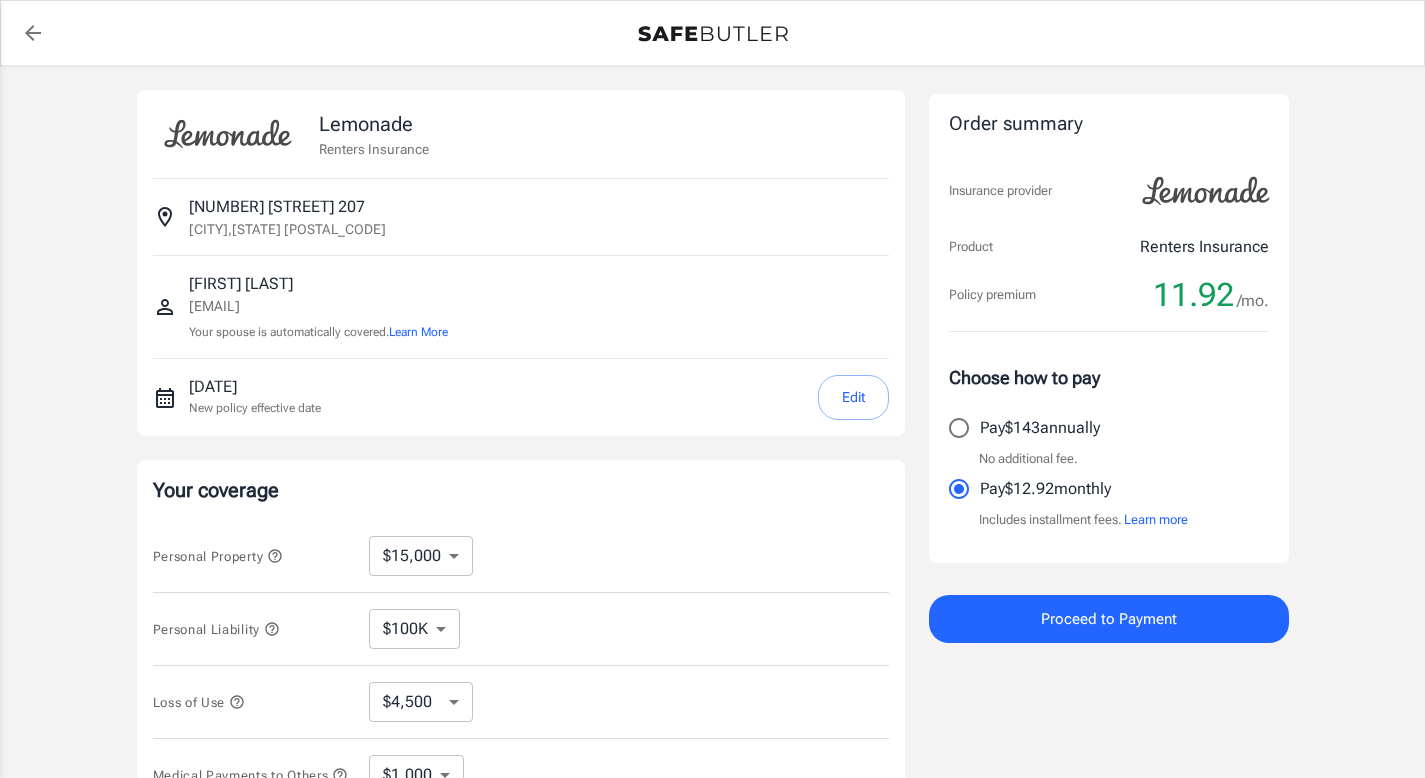 select on "15000" 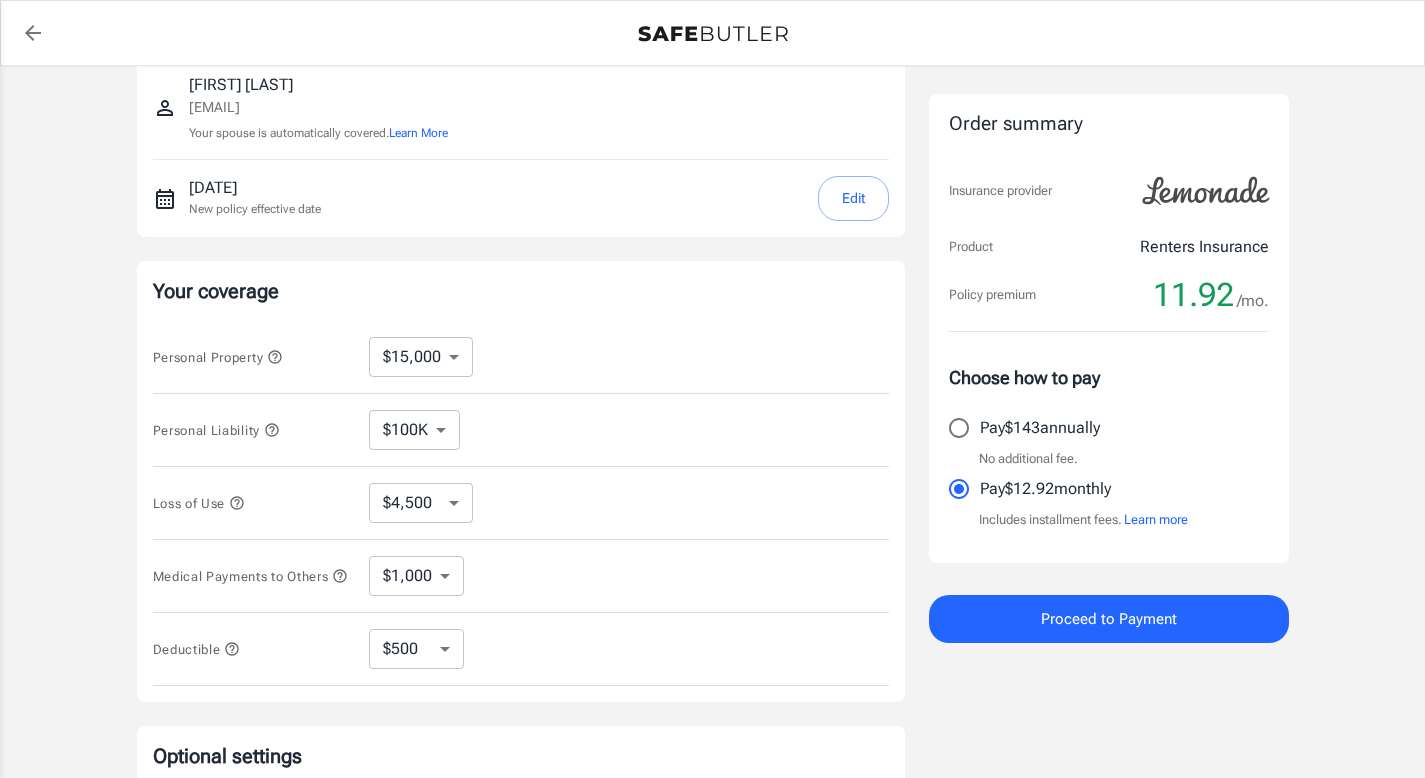 scroll, scrollTop: 201, scrollLeft: 0, axis: vertical 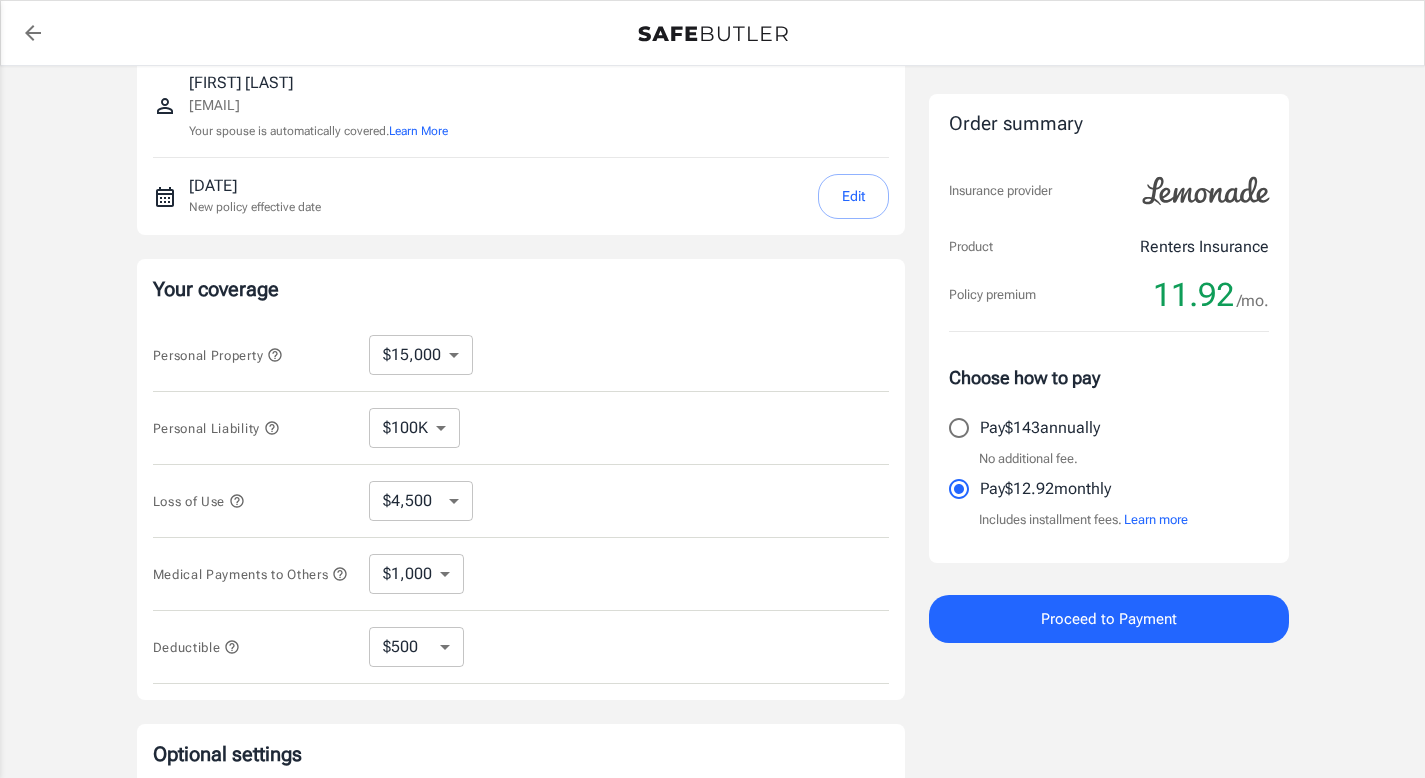 click on "Personal Property   $10,000 $15,000 $20,000 $25,000 $30,000 $40,000 $50,000 $100K $150K $200K $250K ​" at bounding box center [521, 355] 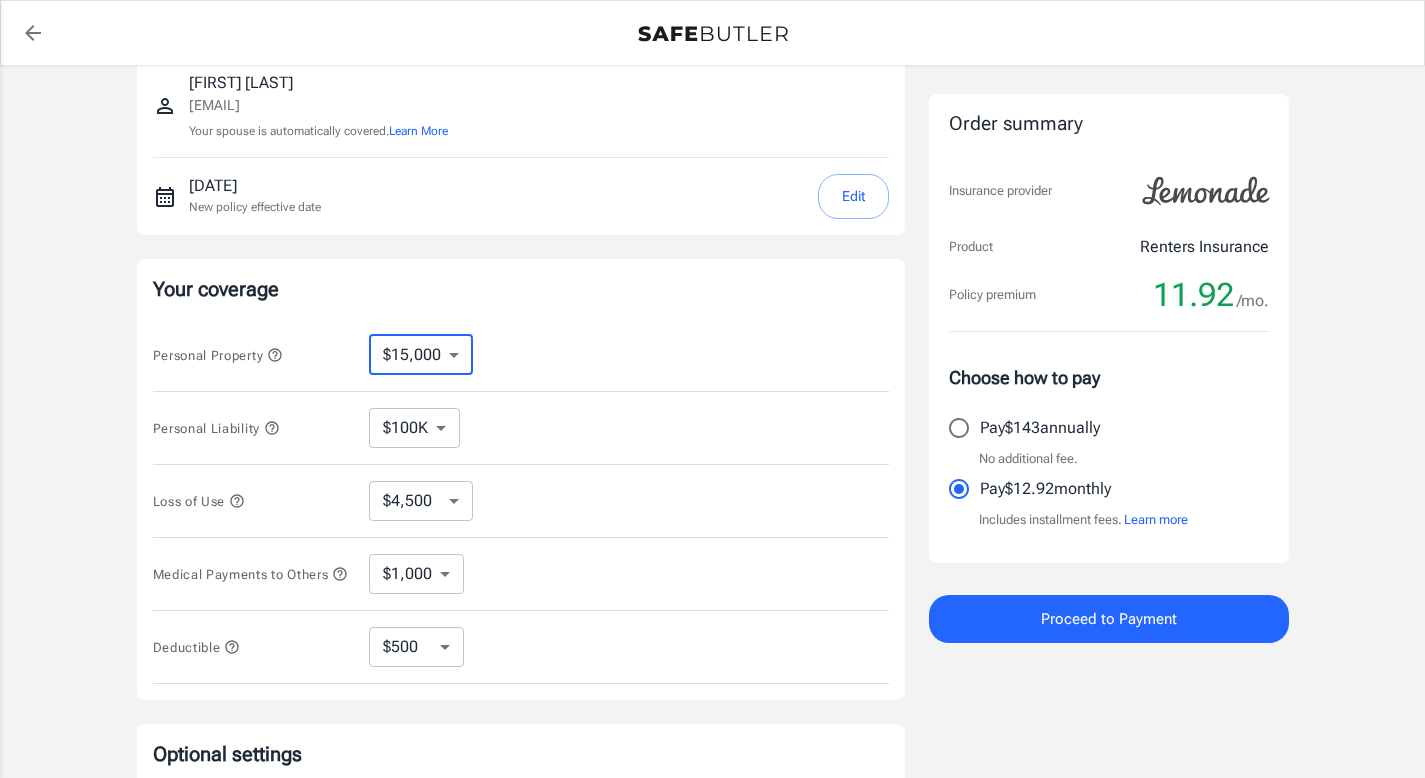 select on "100000" 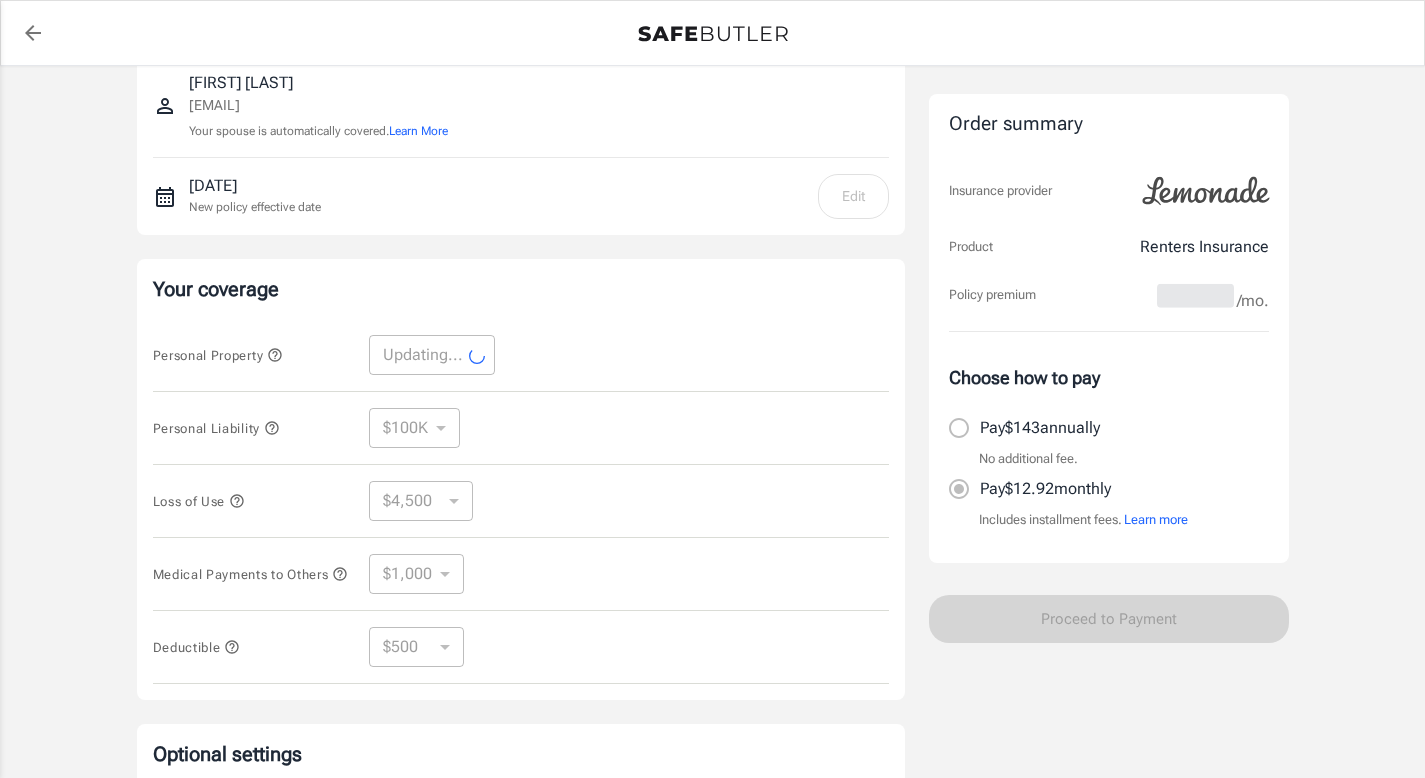 select on "100000" 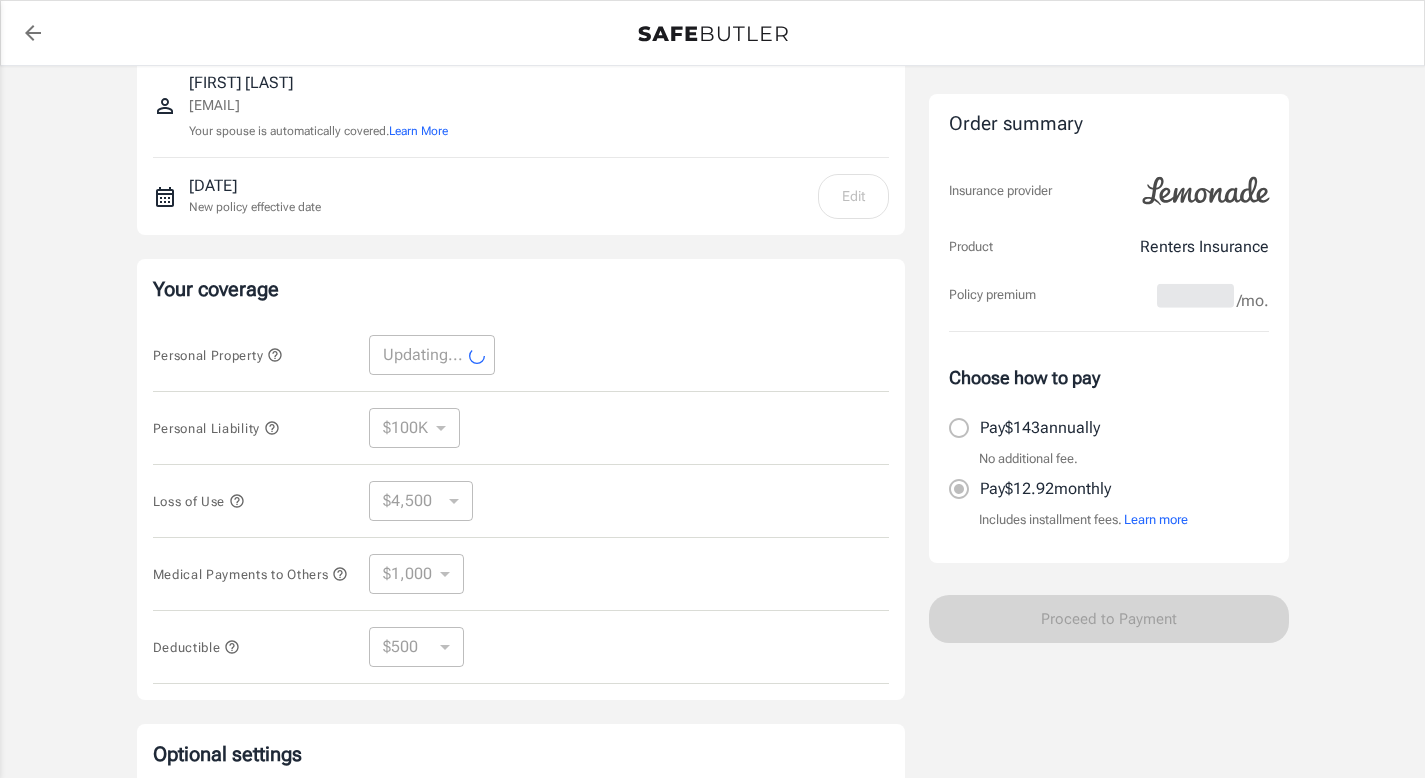 select on "30000" 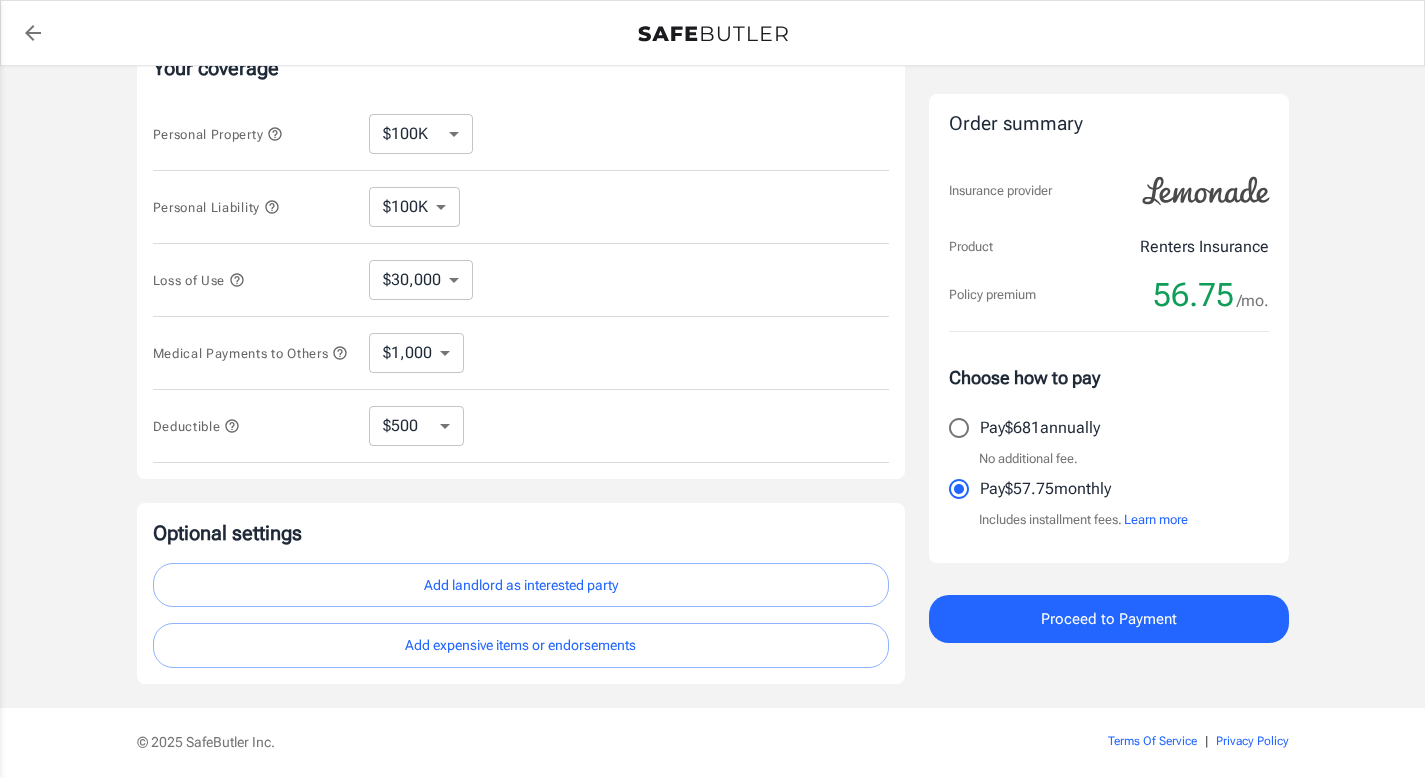 scroll, scrollTop: 437, scrollLeft: 0, axis: vertical 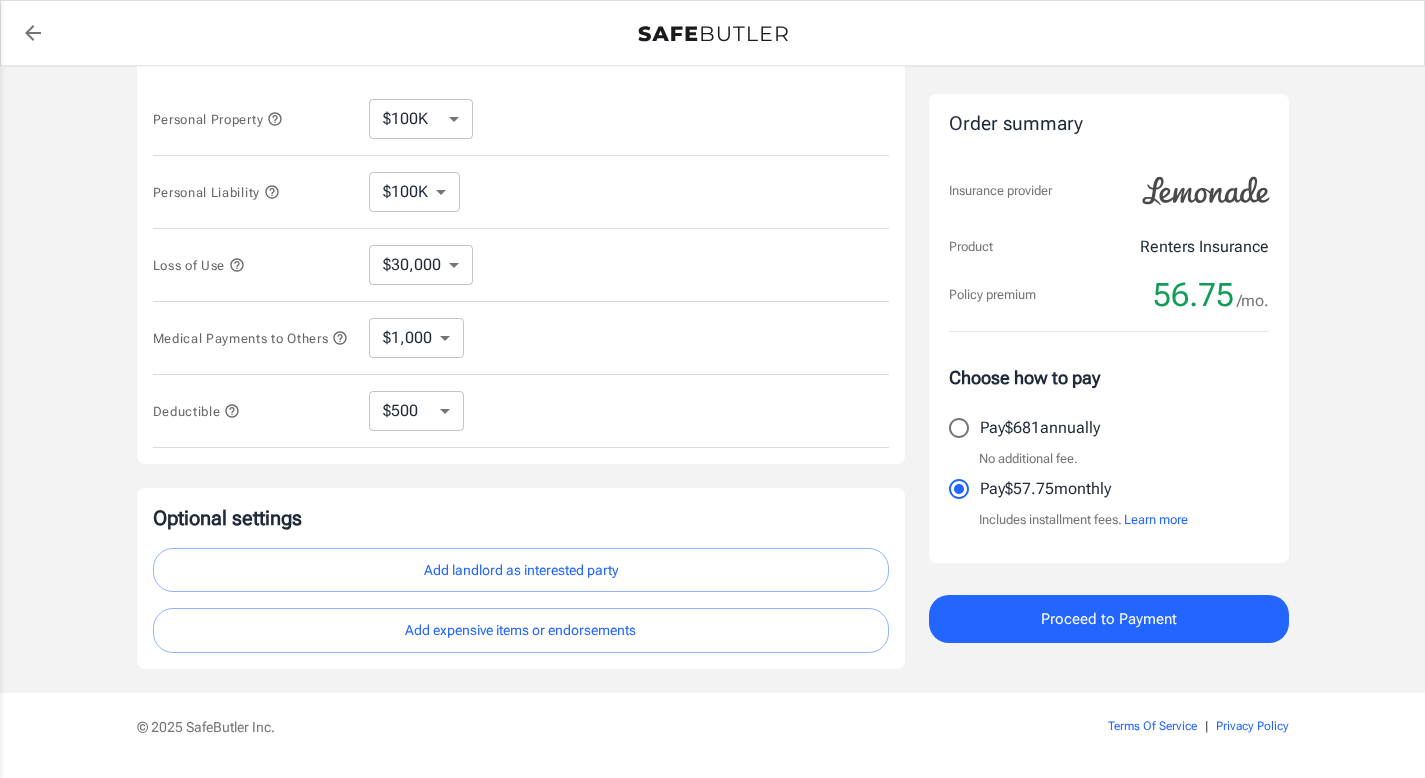 click 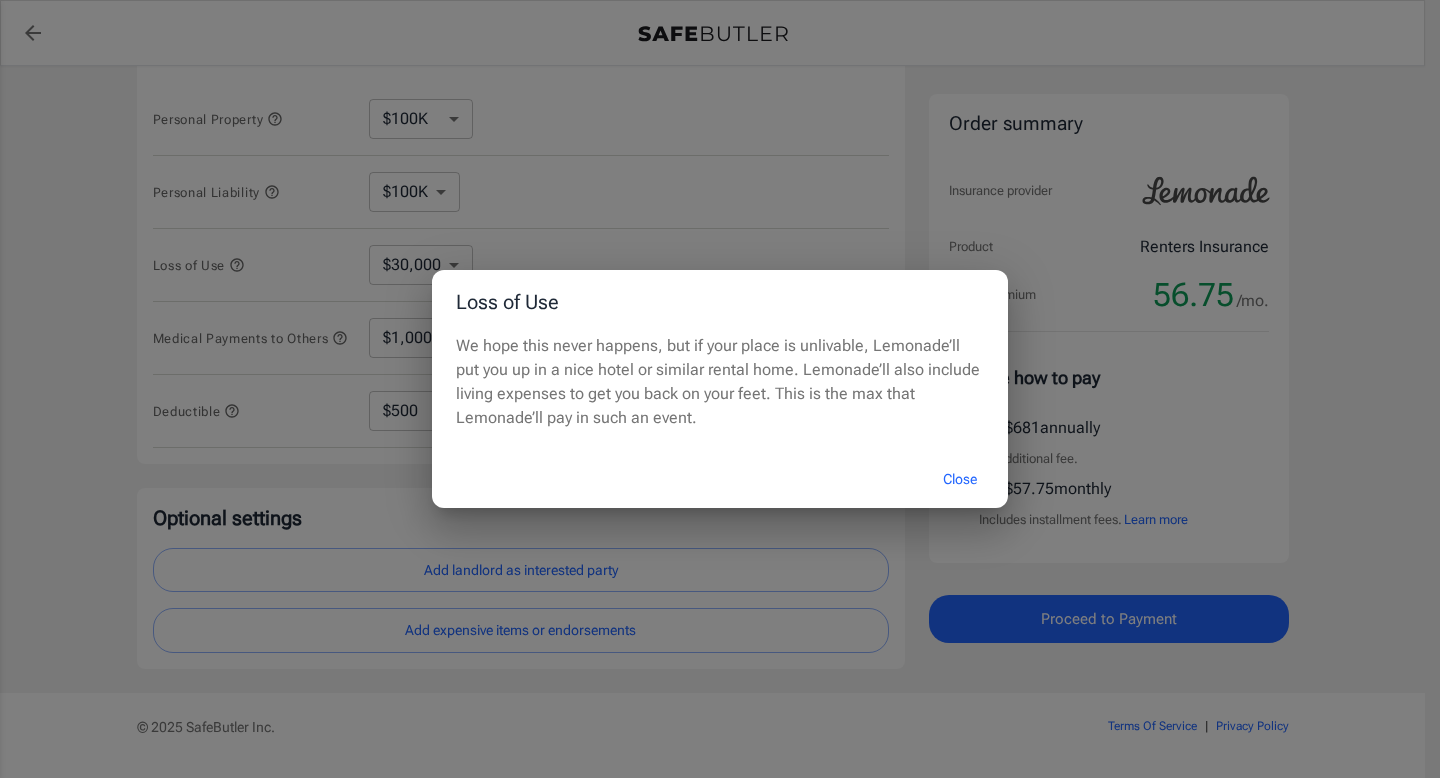 click on "Close" at bounding box center (960, 479) 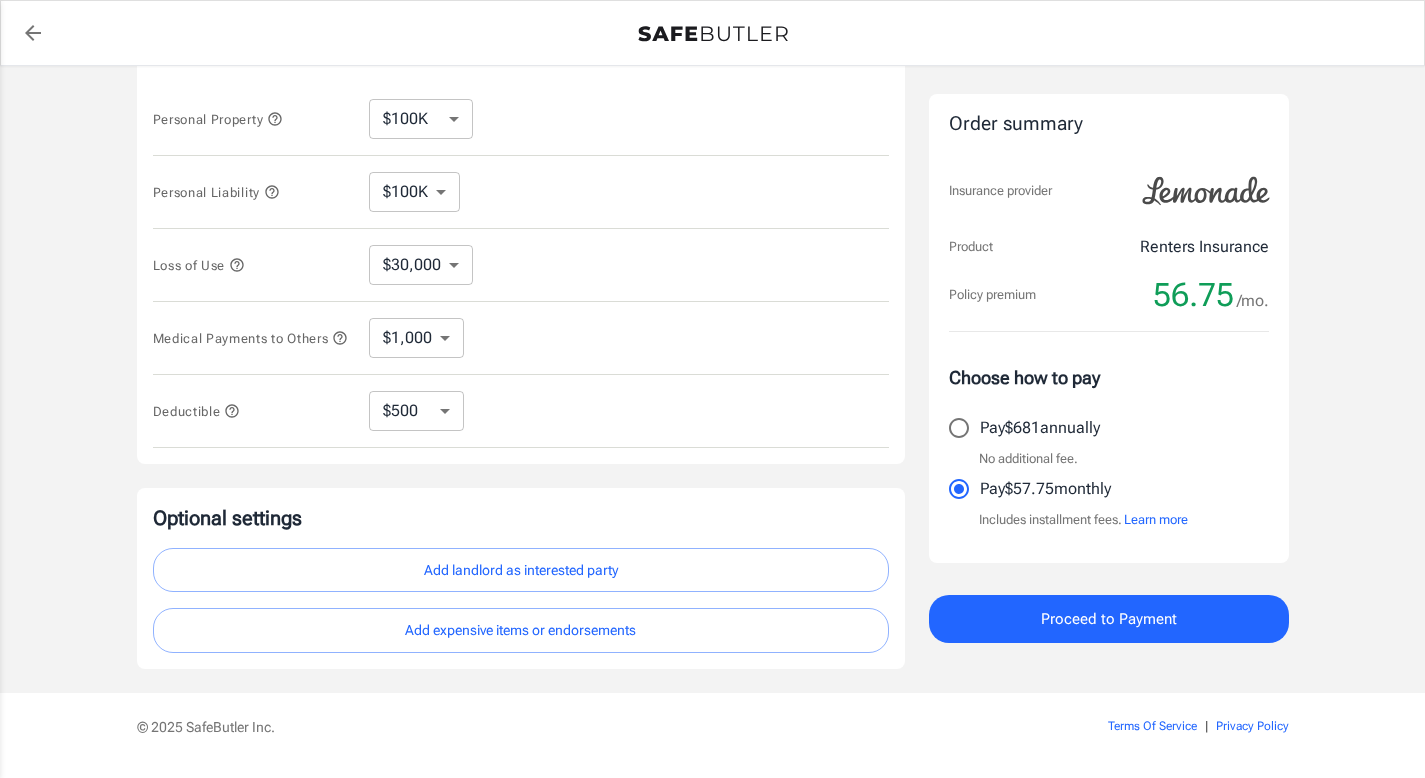 click on "$30,000 $39,000 $51,000 $63,000 $78,000 $99,000 $123K $153K $189K $198K" at bounding box center (421, 265) 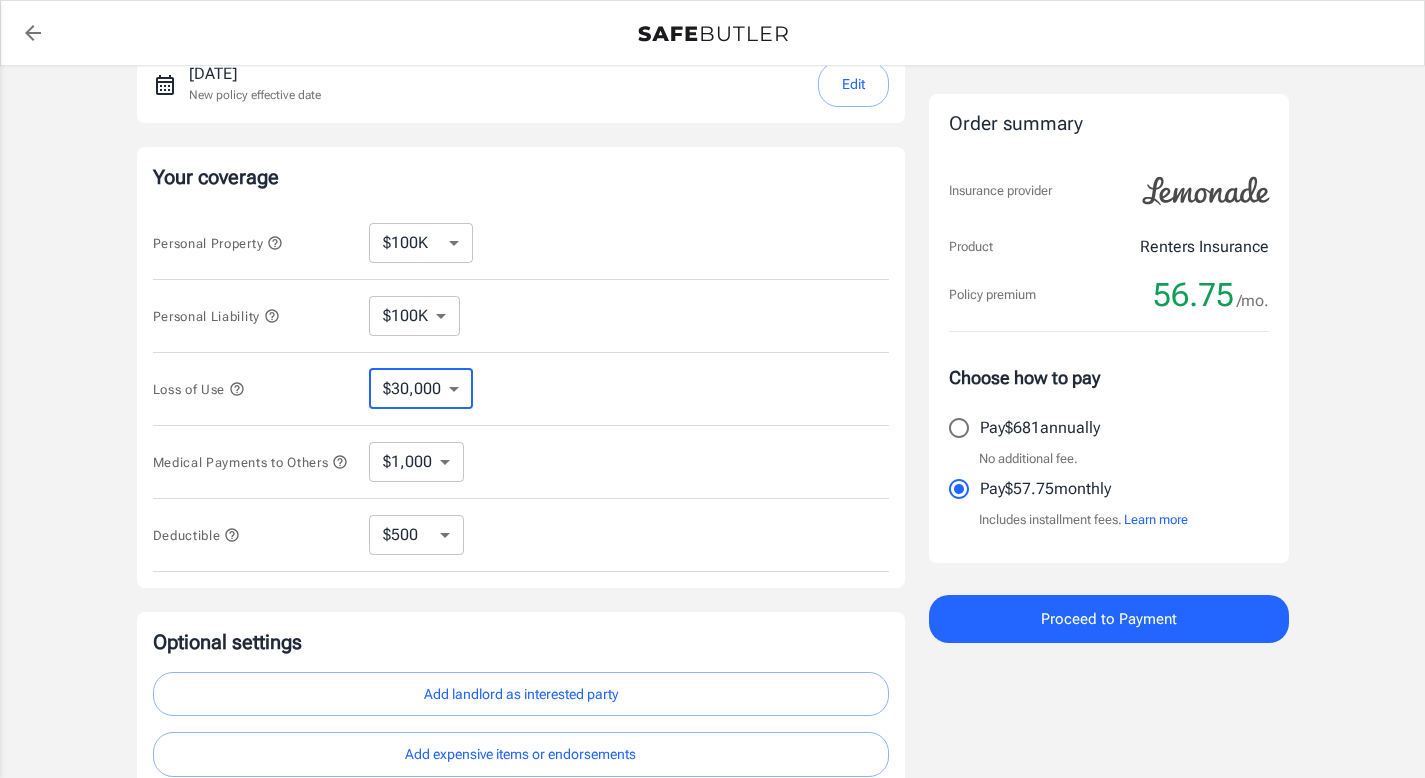 scroll, scrollTop: 305, scrollLeft: 0, axis: vertical 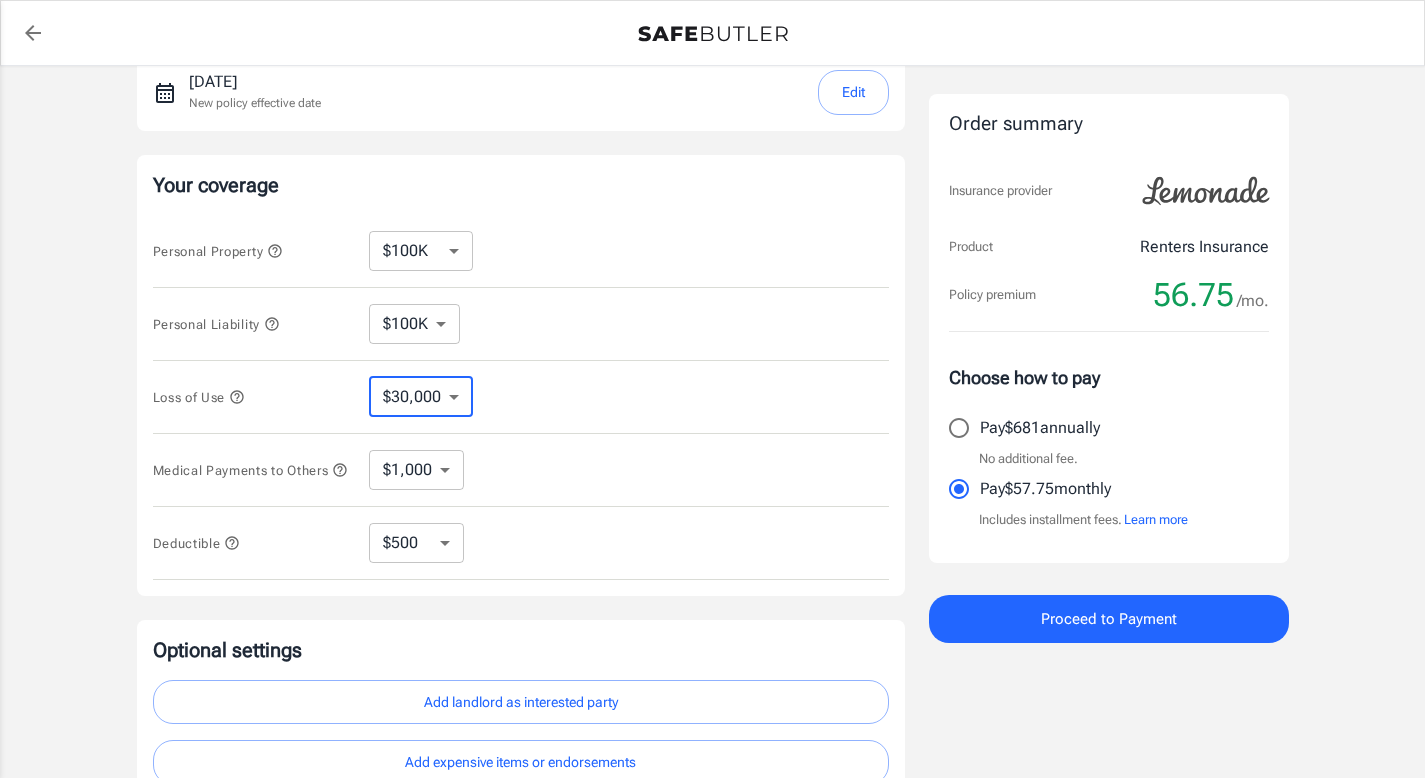 click on "$100K $200K $300K $400K $500K $1M" at bounding box center (414, 324) 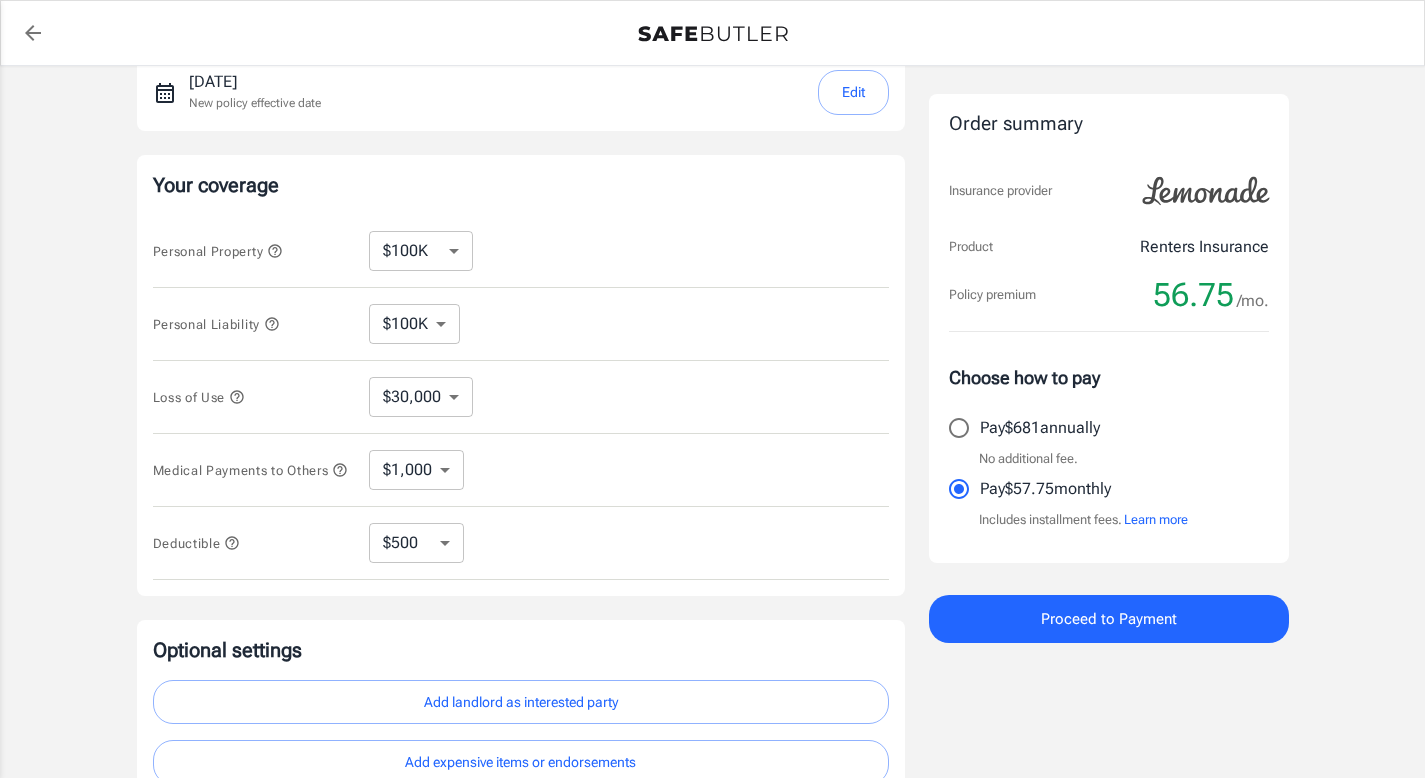 click 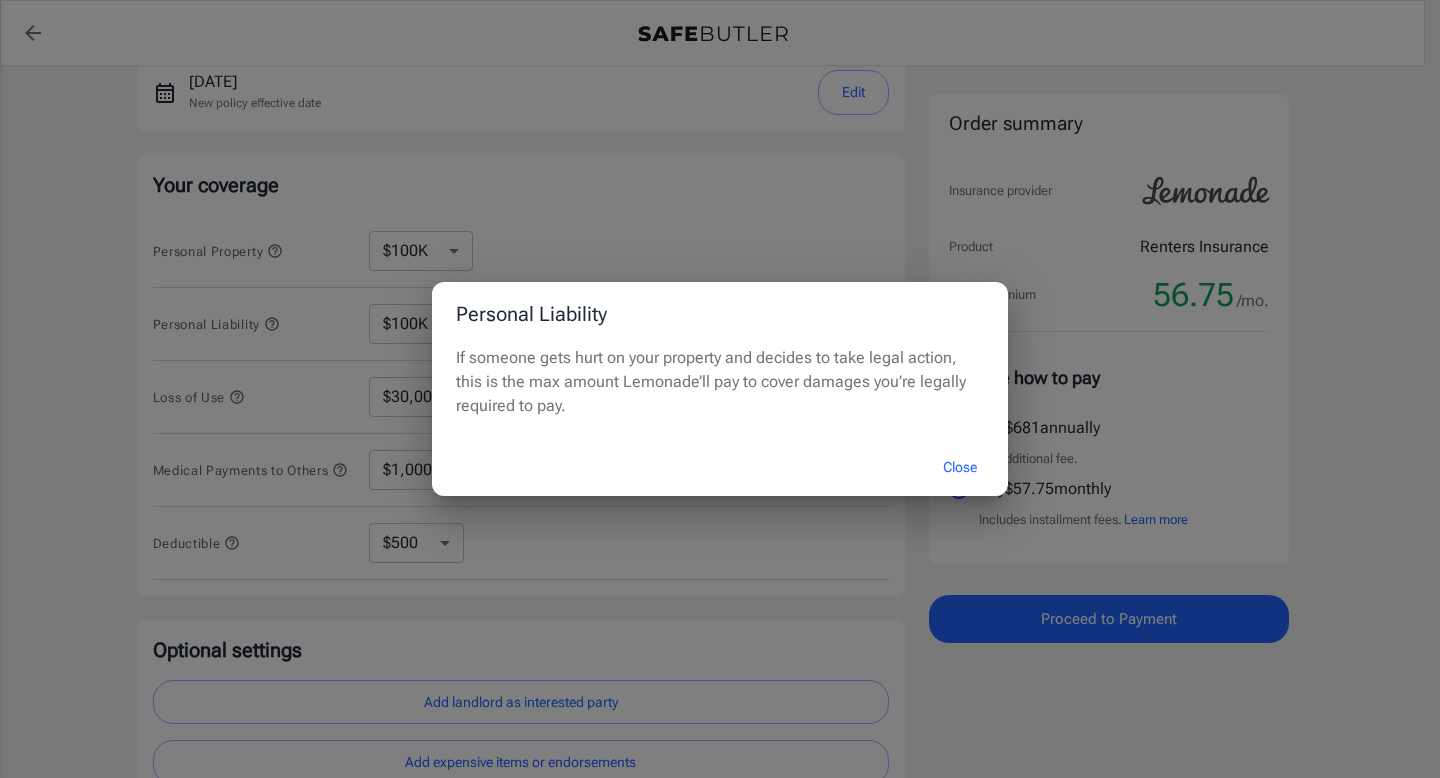 click on "Close" at bounding box center (960, 467) 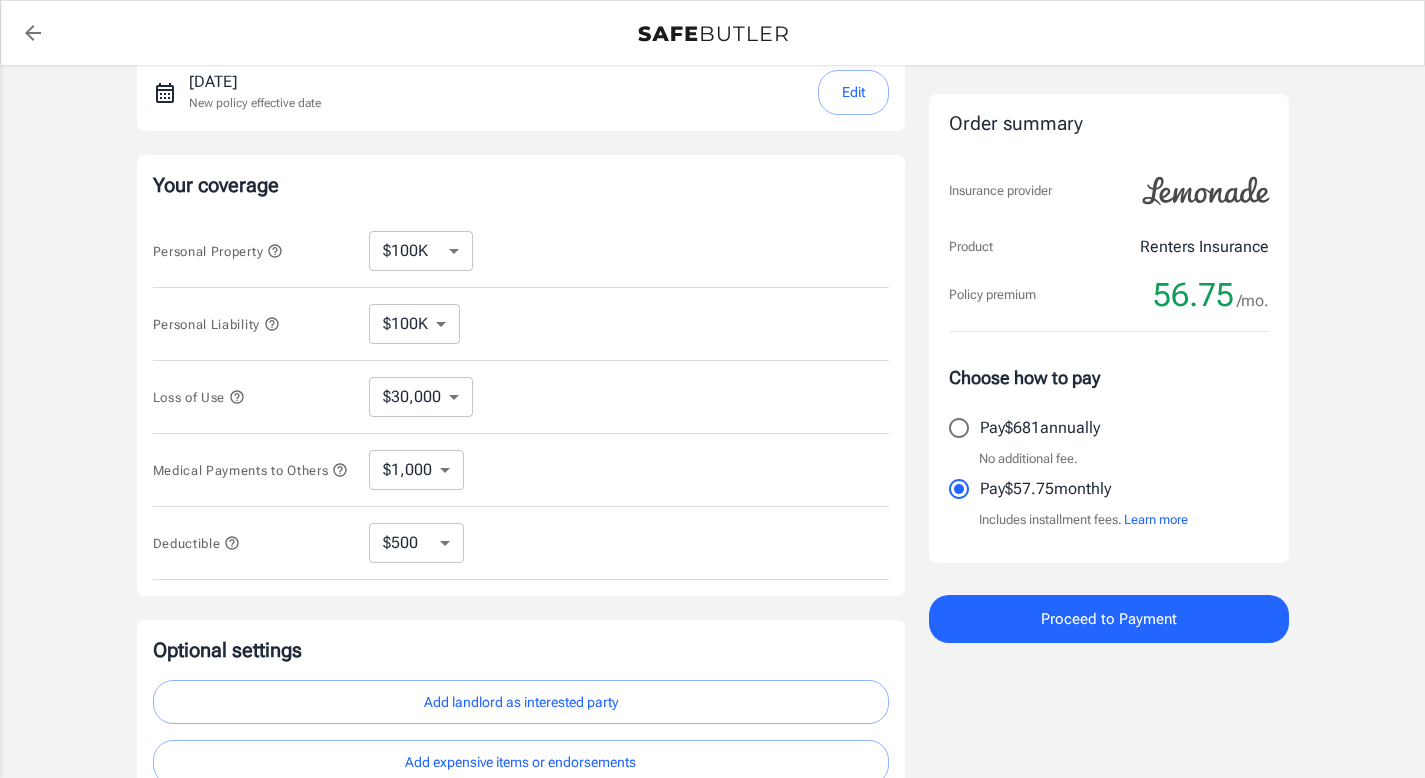click on "$100K $200K $300K $400K $500K $1M" at bounding box center [414, 324] 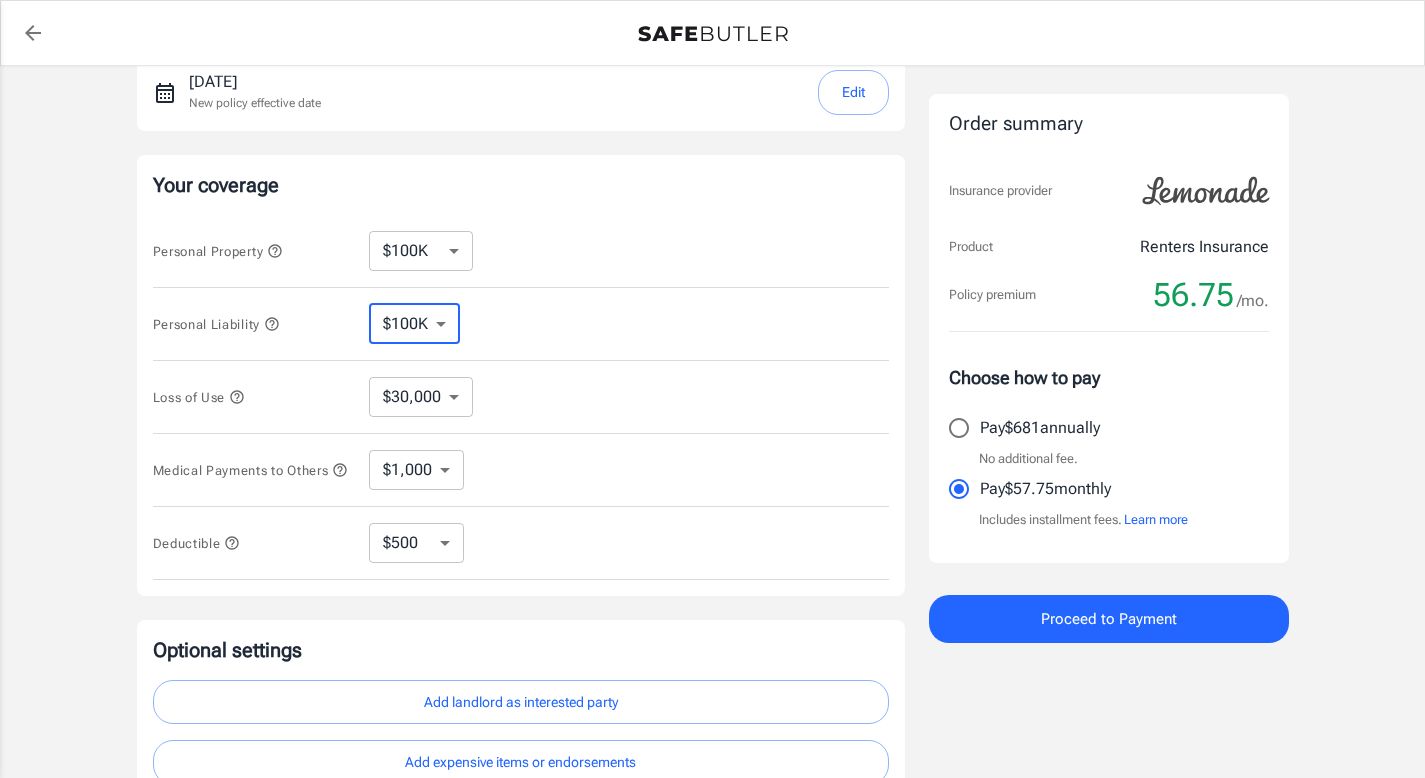 click on "$10,000 $15,000 $20,000 $25,000 $30,000 $40,000 $50,000 $100K $150K $200K $250K" at bounding box center (421, 251) 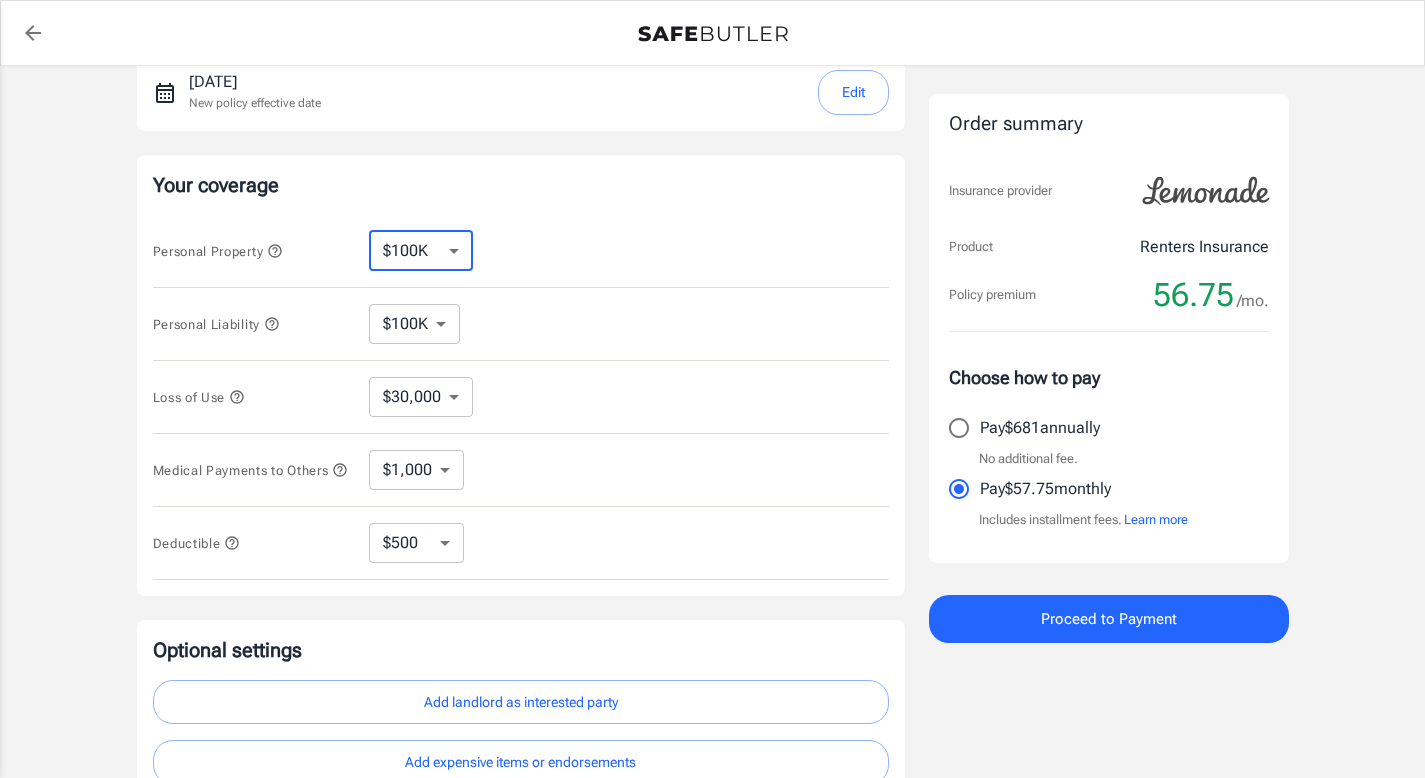 click 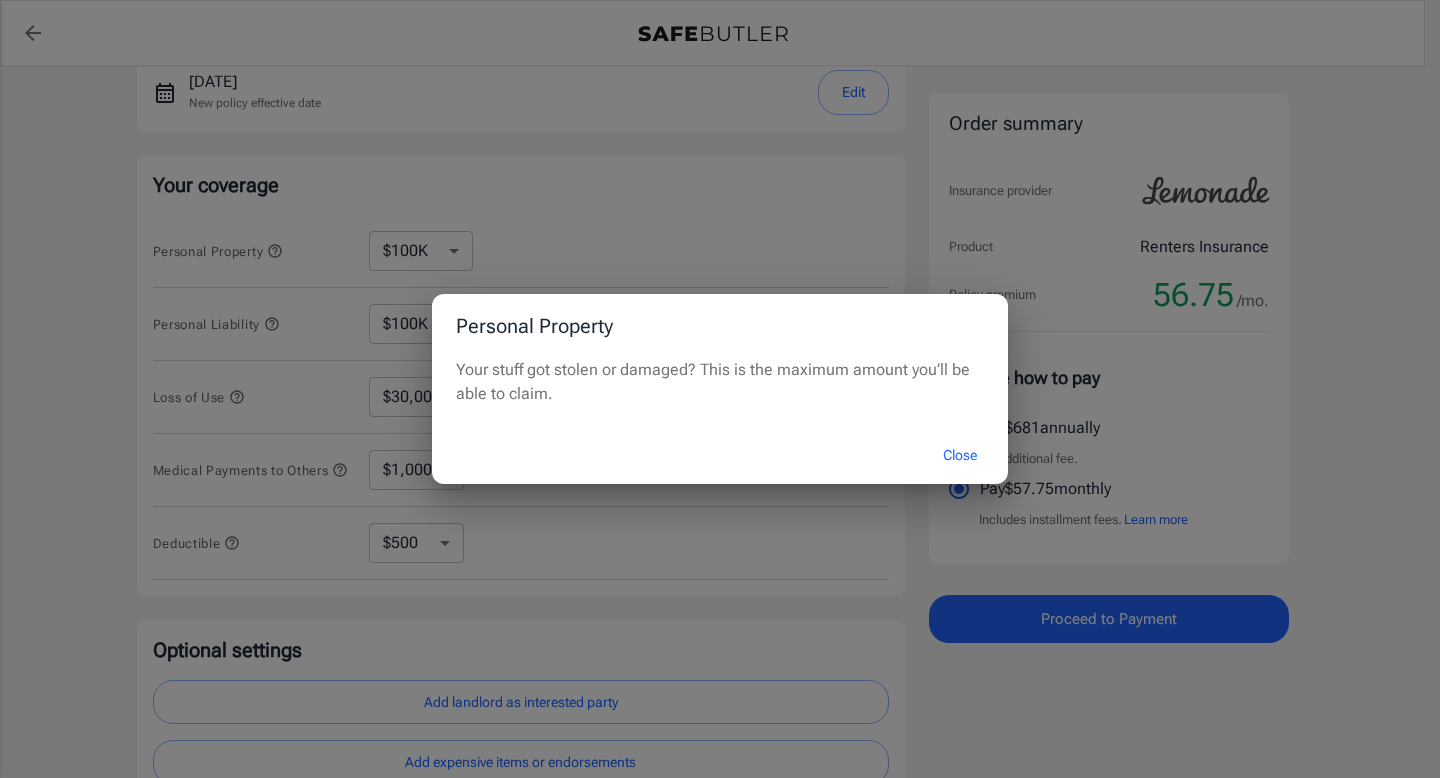 click on "Close" at bounding box center [960, 455] 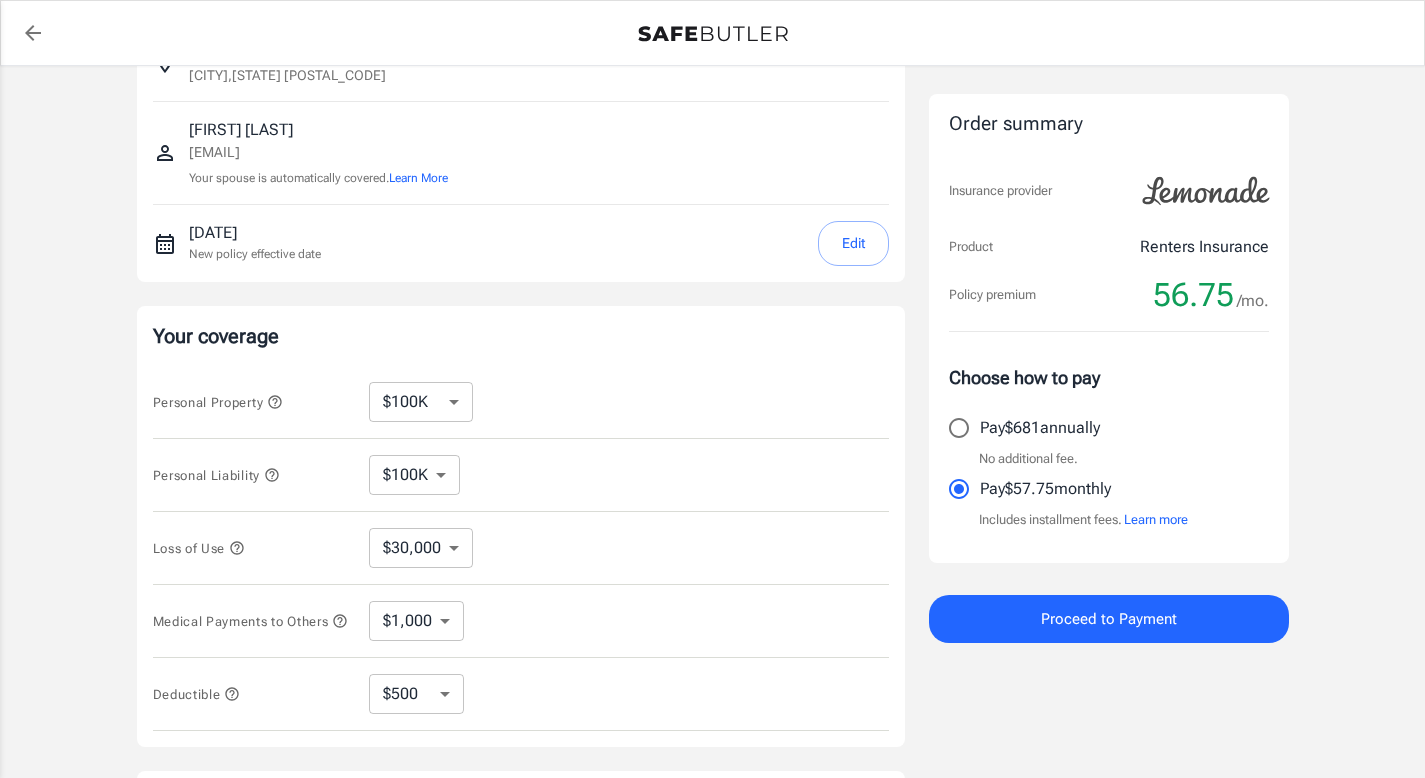 scroll, scrollTop: 48, scrollLeft: 0, axis: vertical 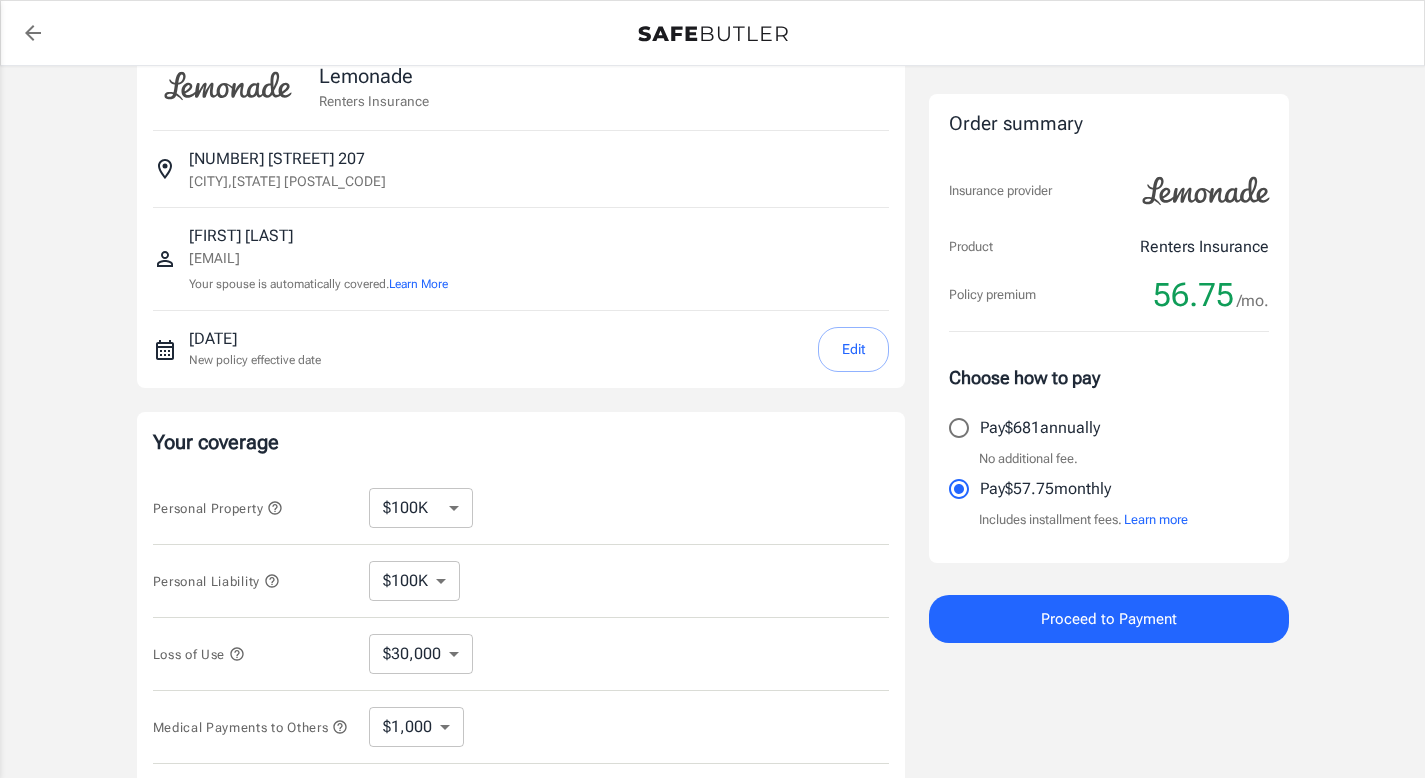 click on "Edit" at bounding box center [853, 349] 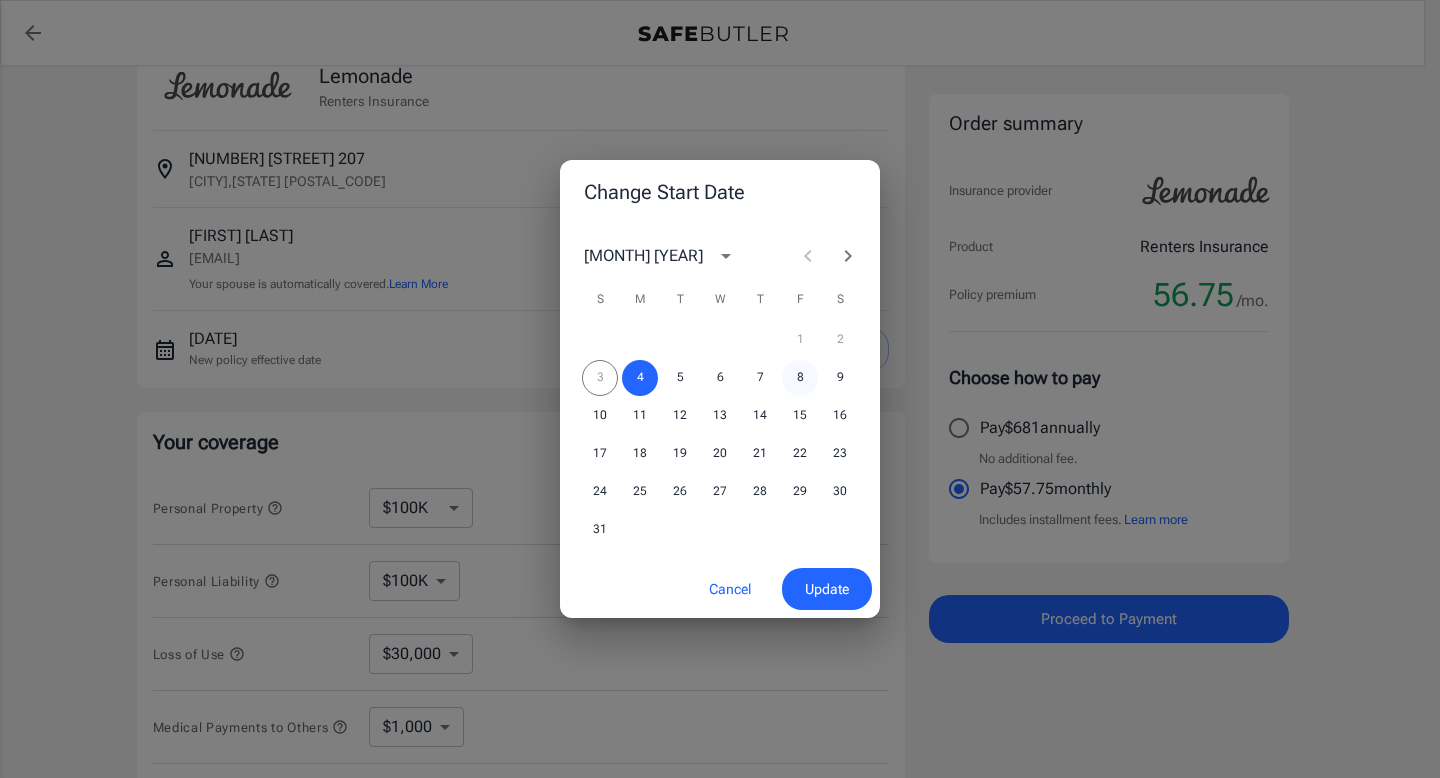 click on "8" at bounding box center (800, 378) 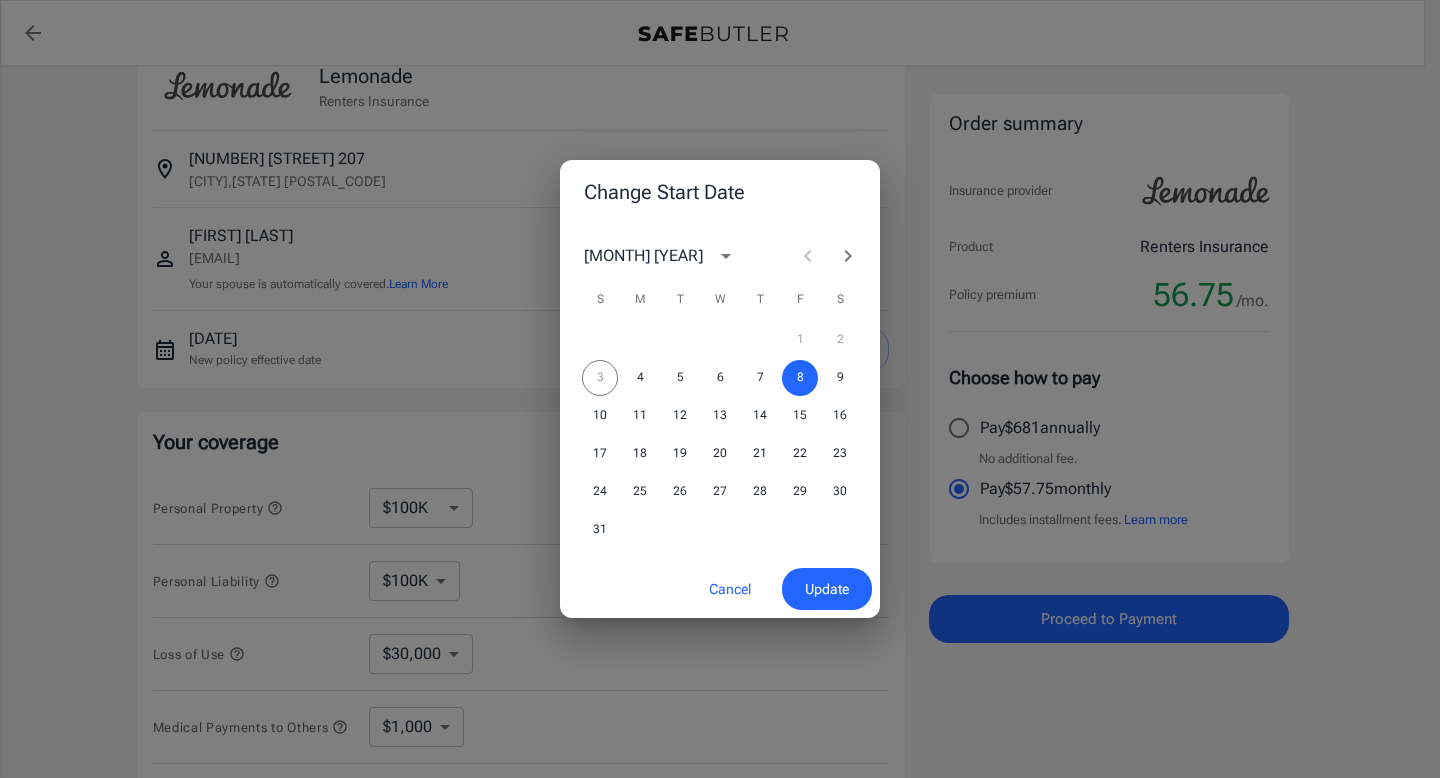 click on "Update" at bounding box center (827, 589) 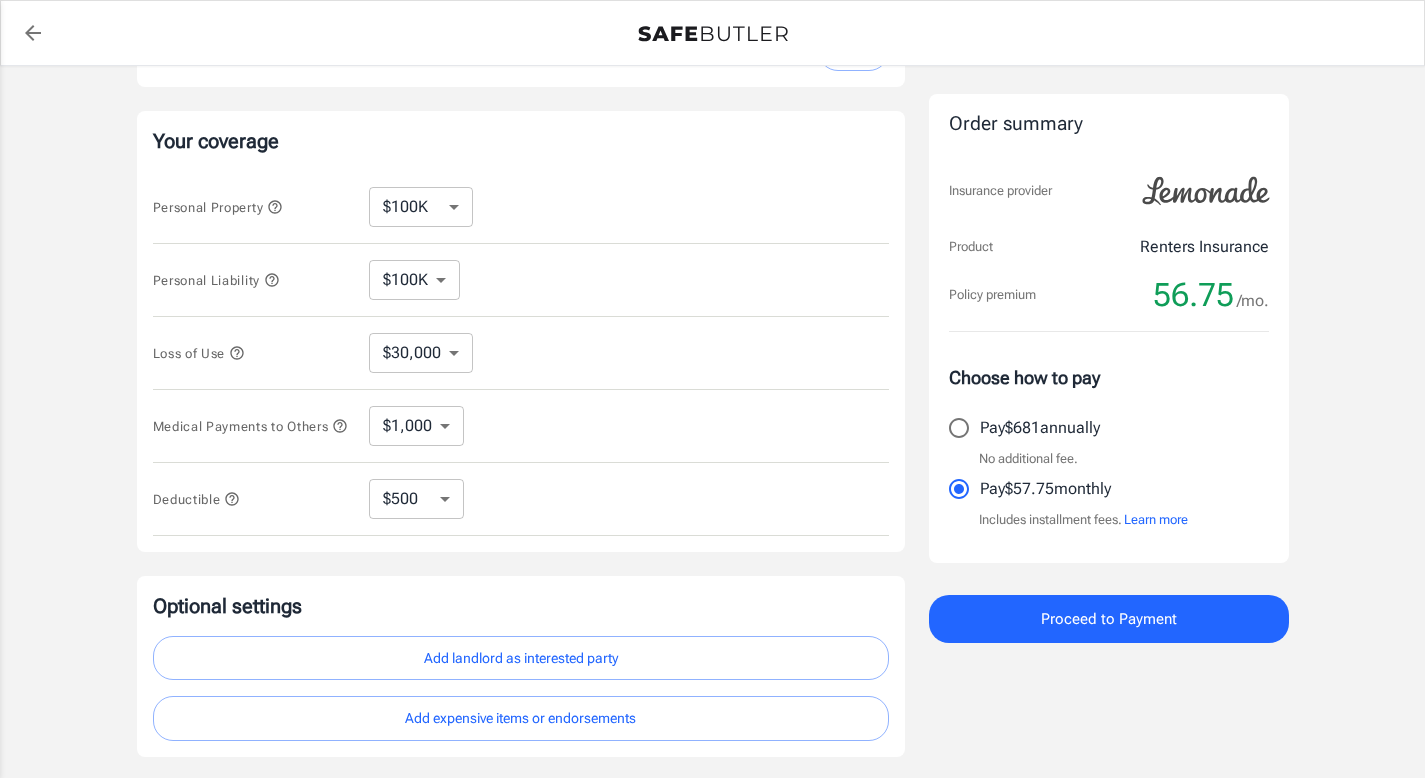 scroll, scrollTop: 322, scrollLeft: 0, axis: vertical 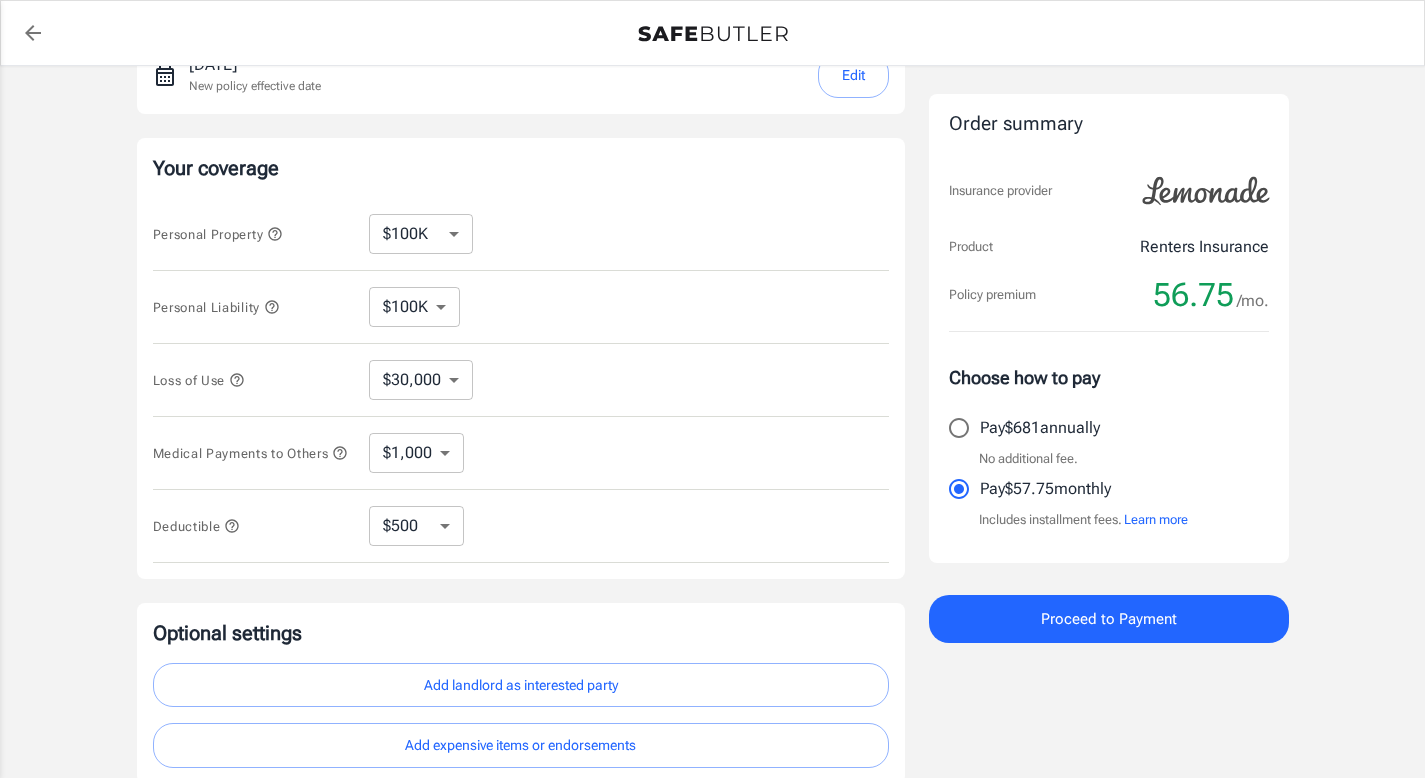 click 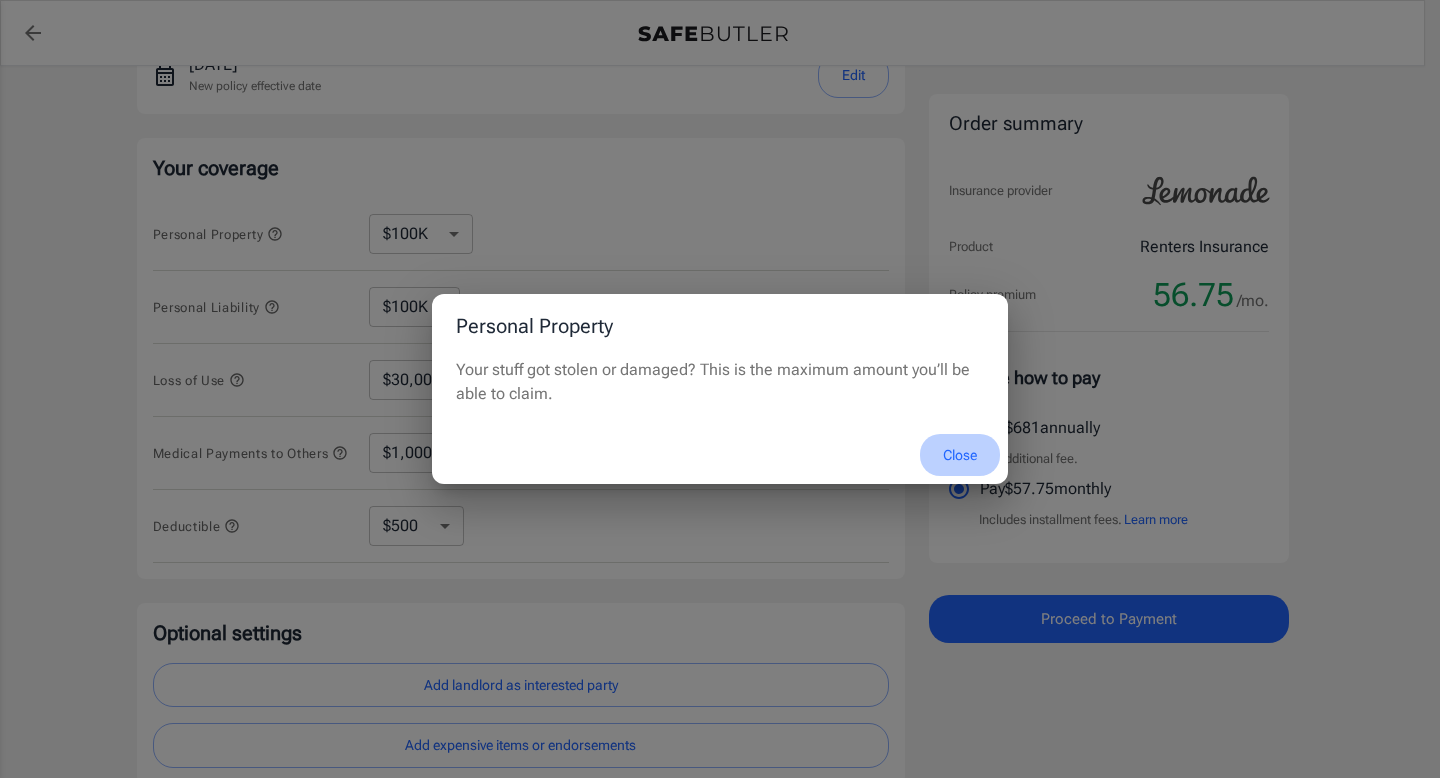 click on "Close" at bounding box center [960, 455] 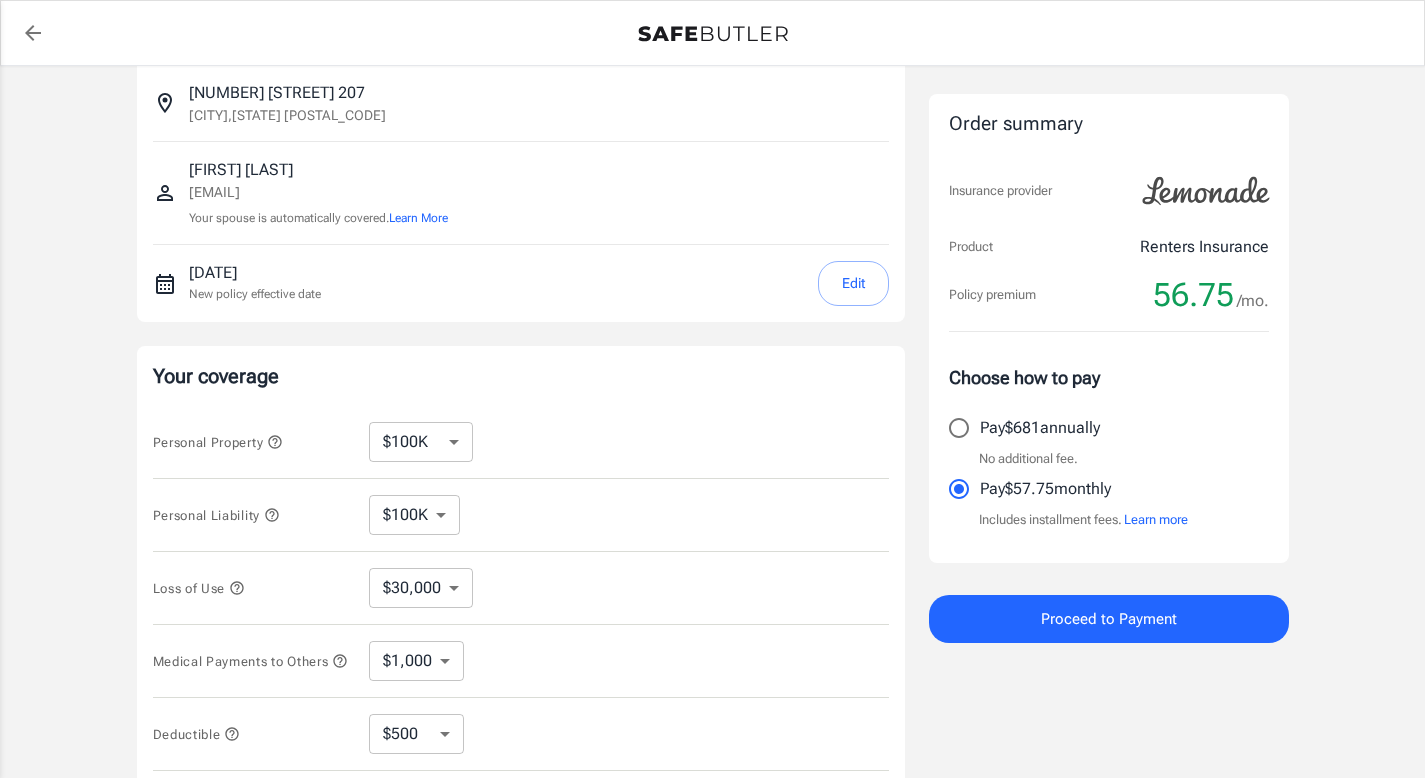 scroll, scrollTop: 0, scrollLeft: 0, axis: both 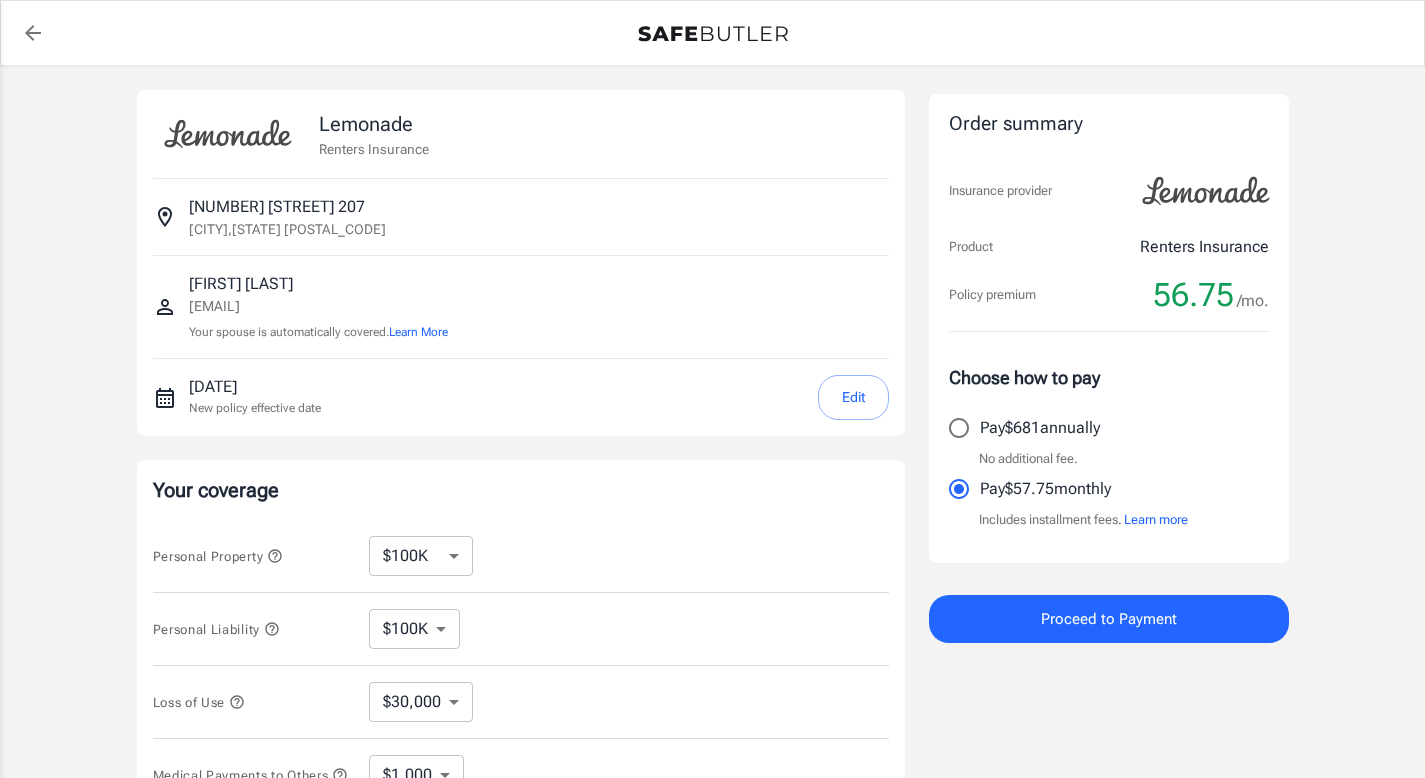 click 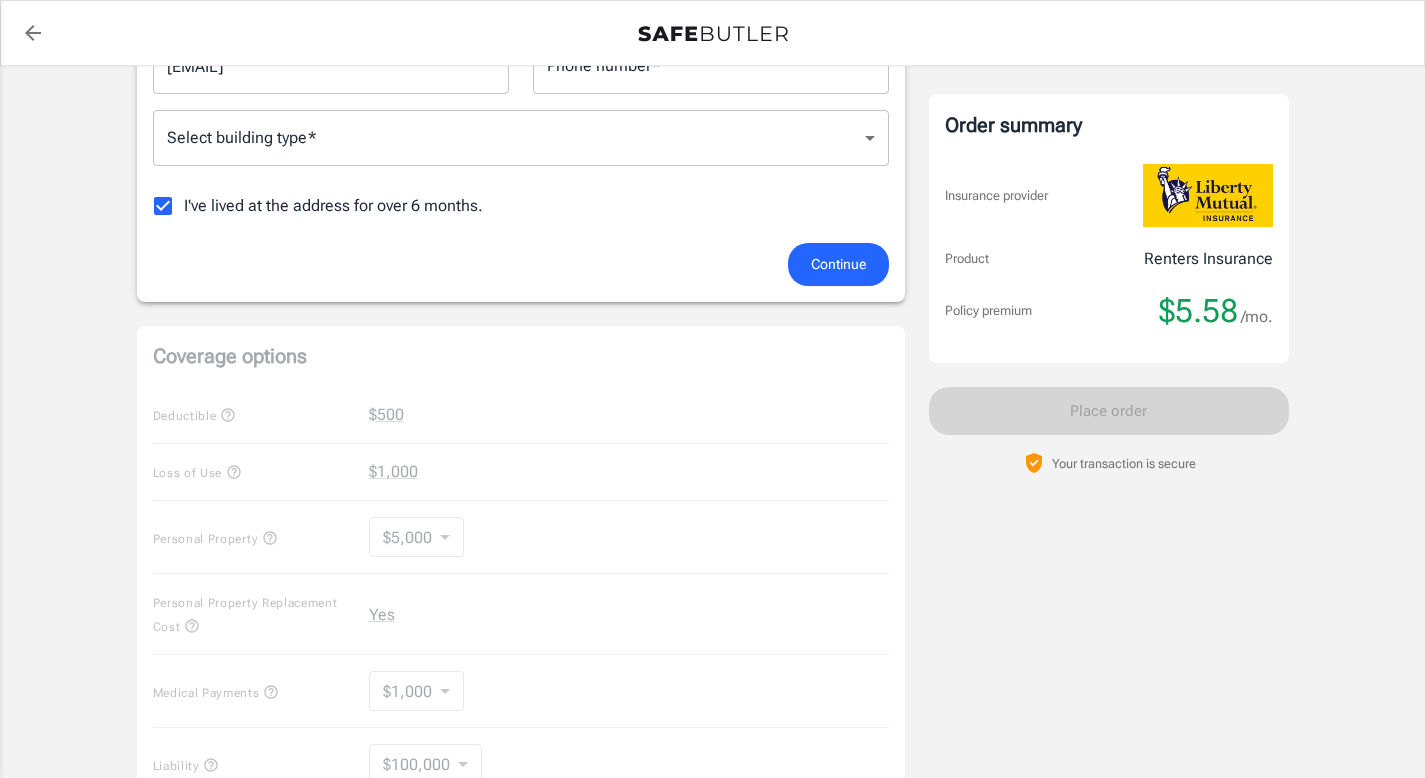 scroll, scrollTop: 504, scrollLeft: 0, axis: vertical 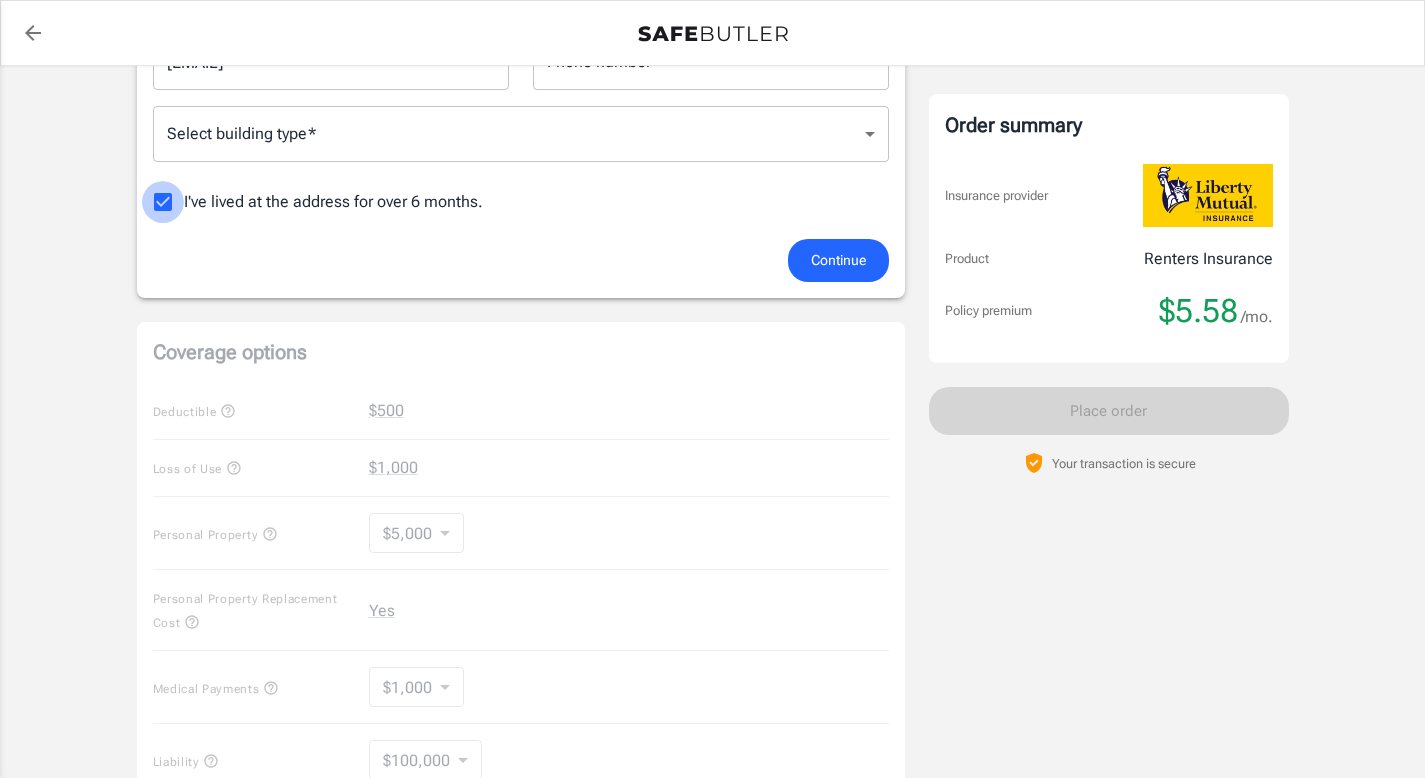 click on "I've lived at the address for over 6 months." at bounding box center [163, 202] 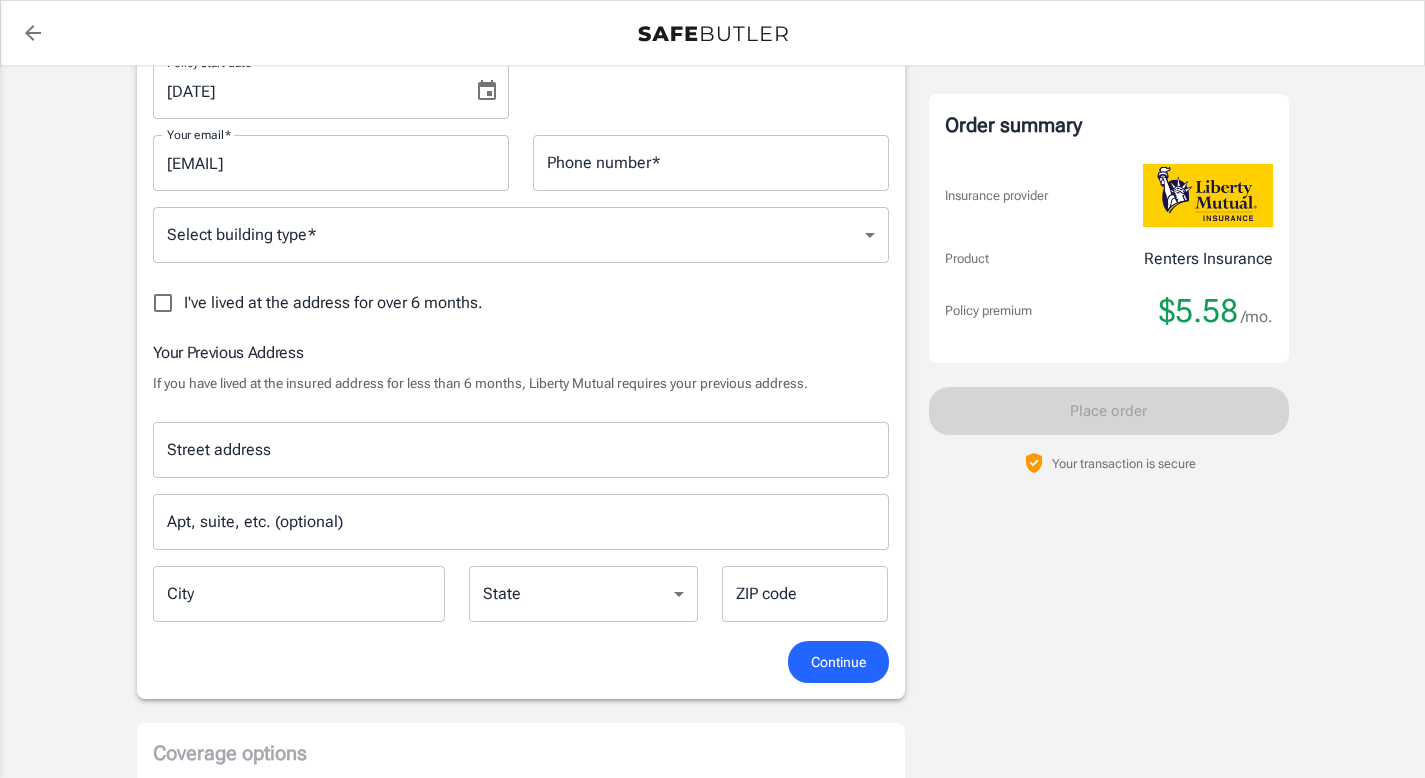 scroll, scrollTop: 427, scrollLeft: 0, axis: vertical 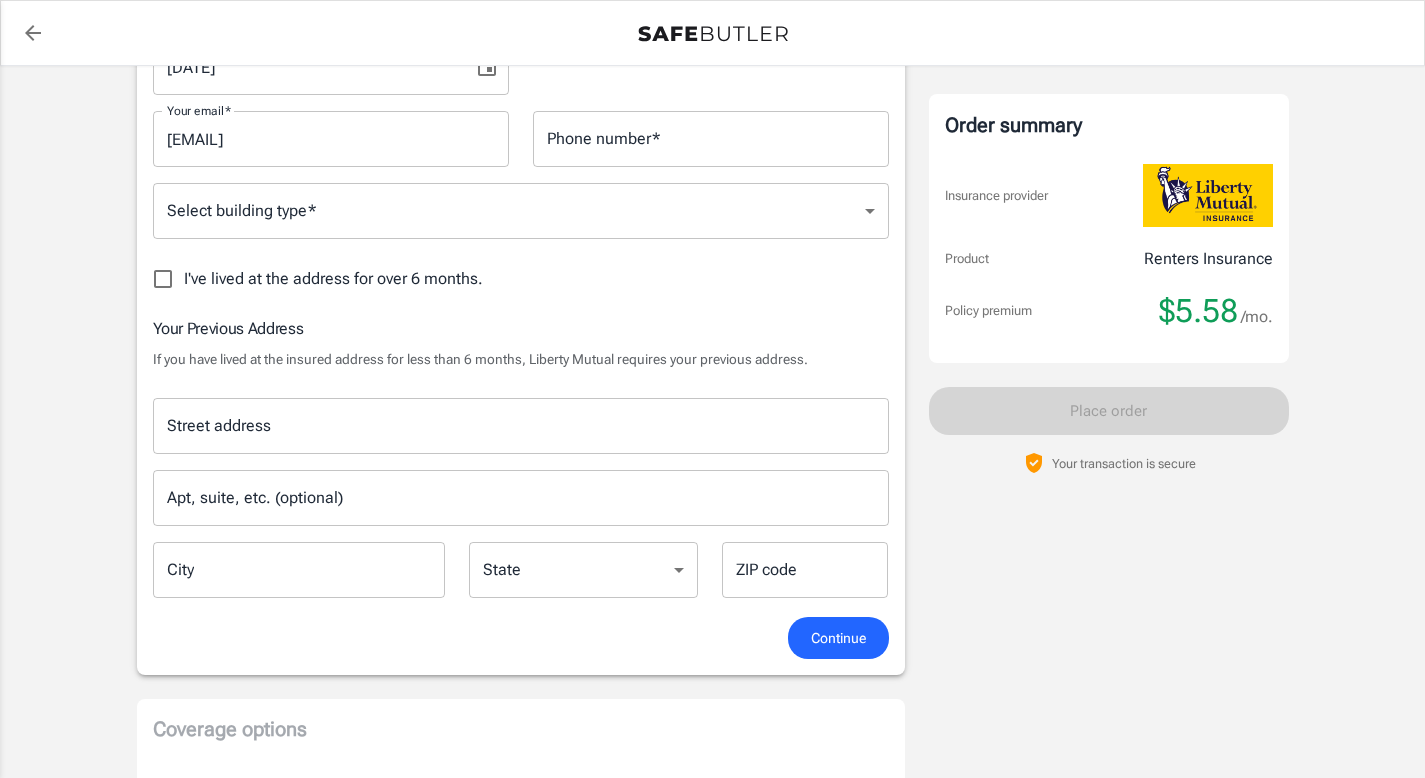 click on "Select building type   * ​ Select building type   *" at bounding box center (521, 212) 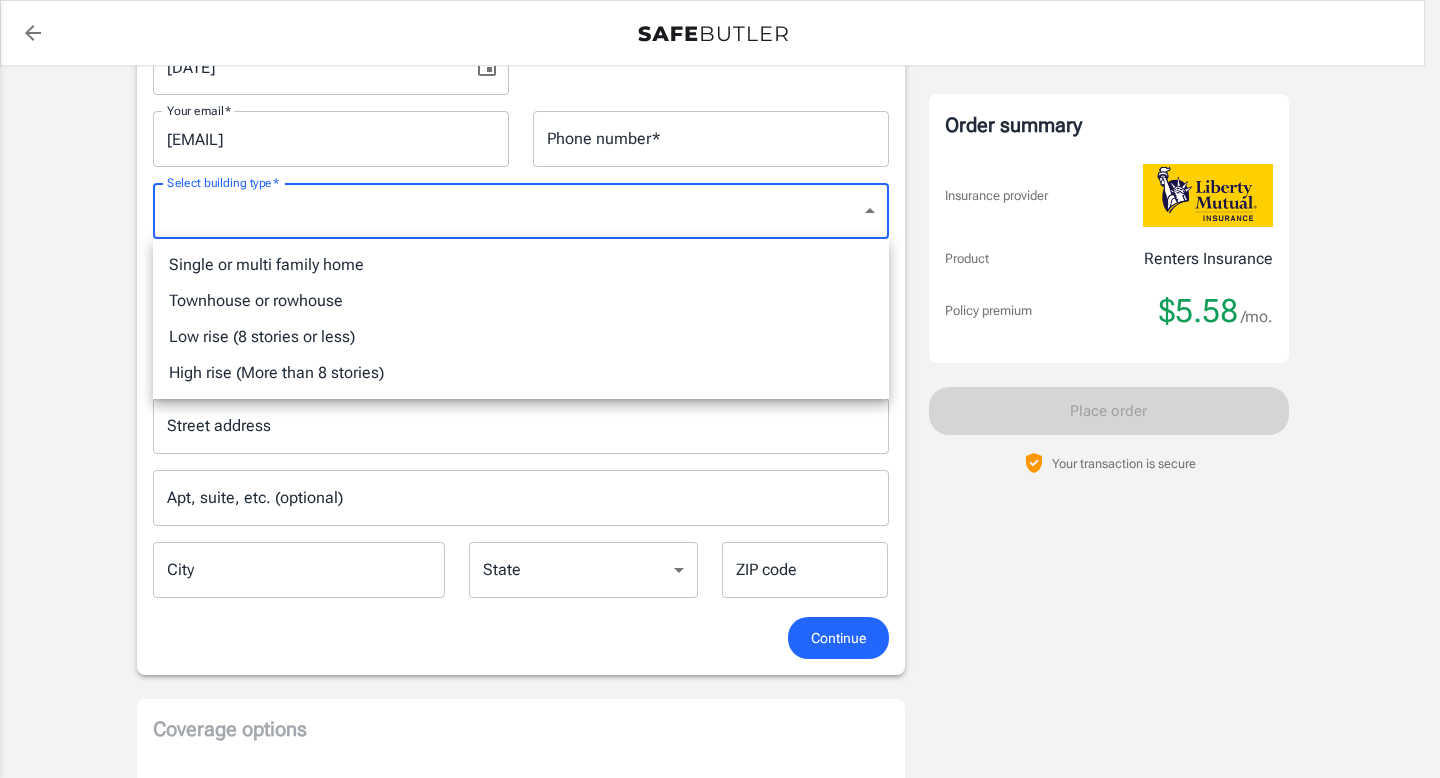 click on "Low rise (8 stories or less)" at bounding box center (521, 337) 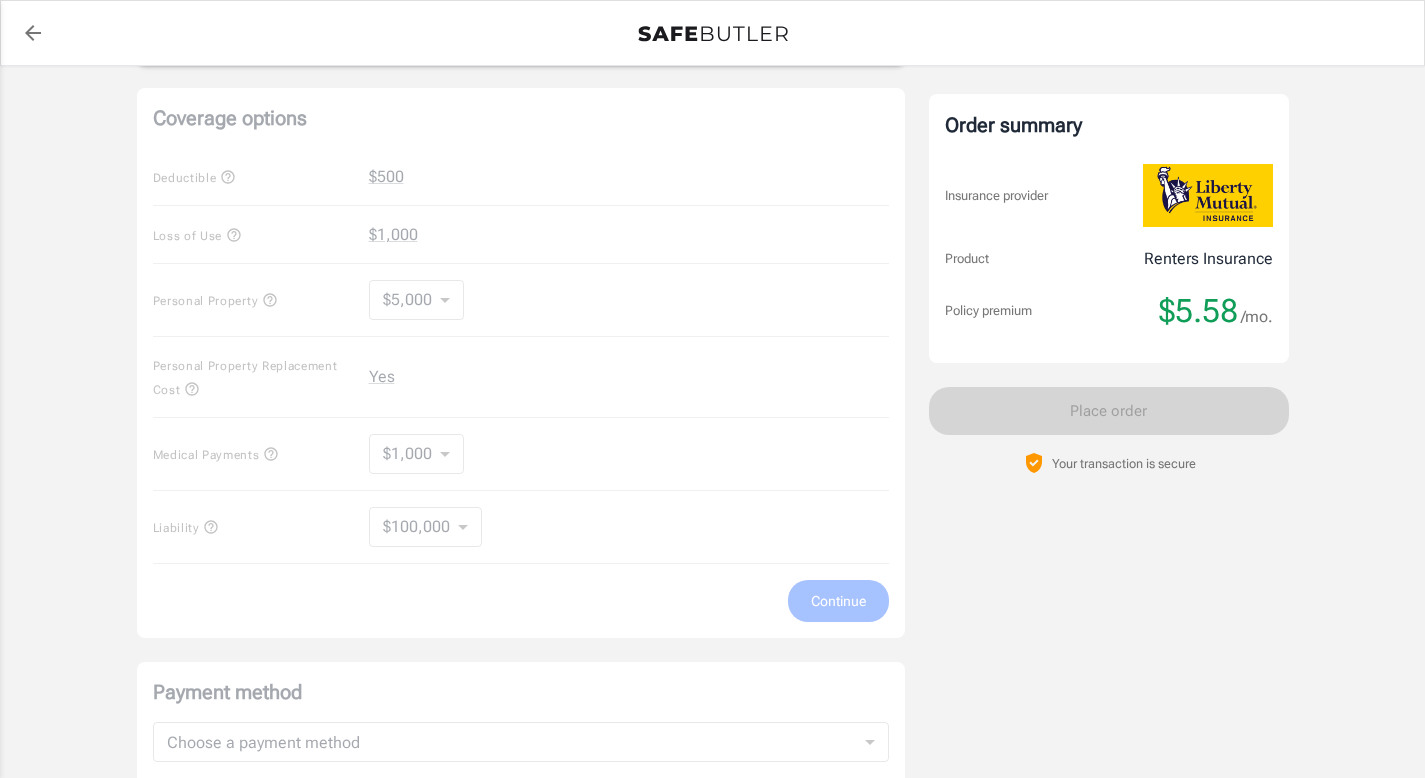 scroll, scrollTop: 1041, scrollLeft: 0, axis: vertical 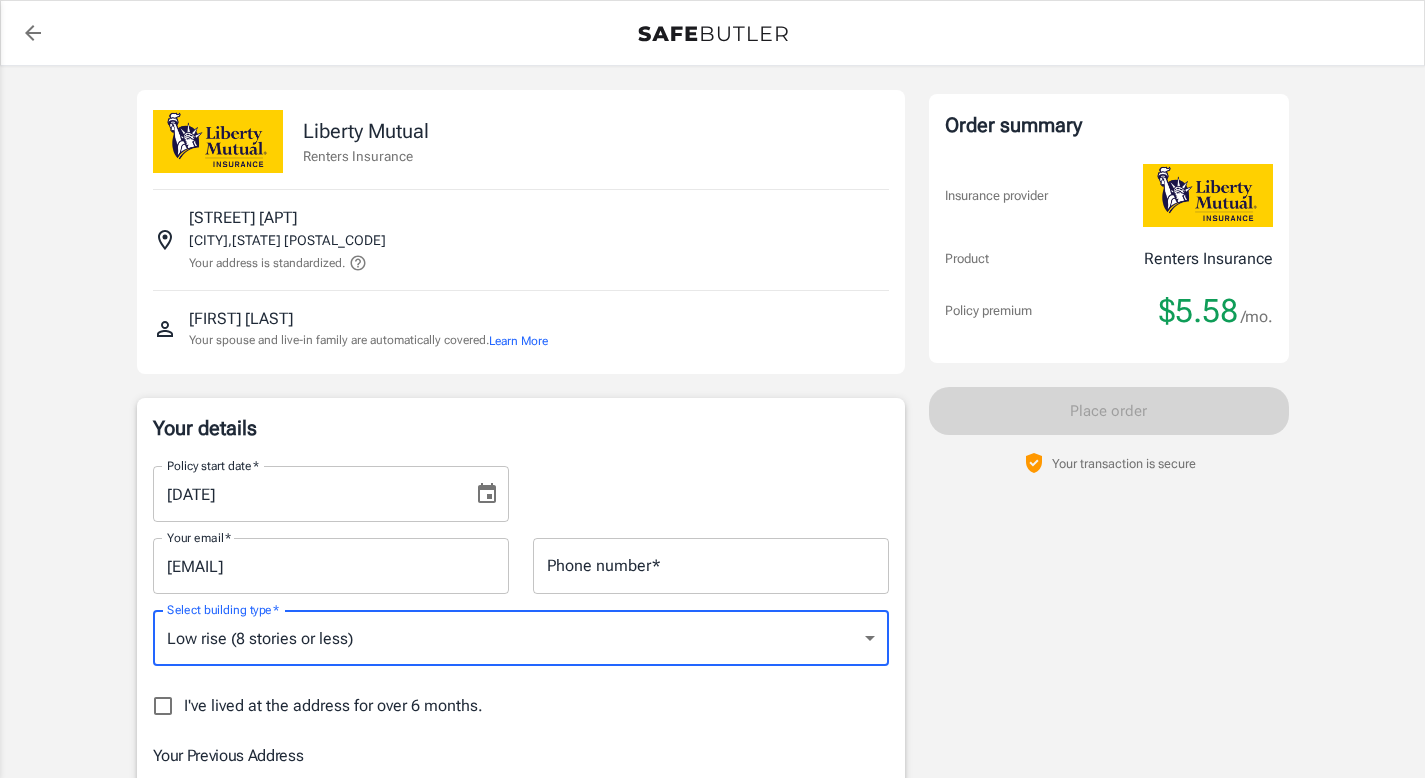 click 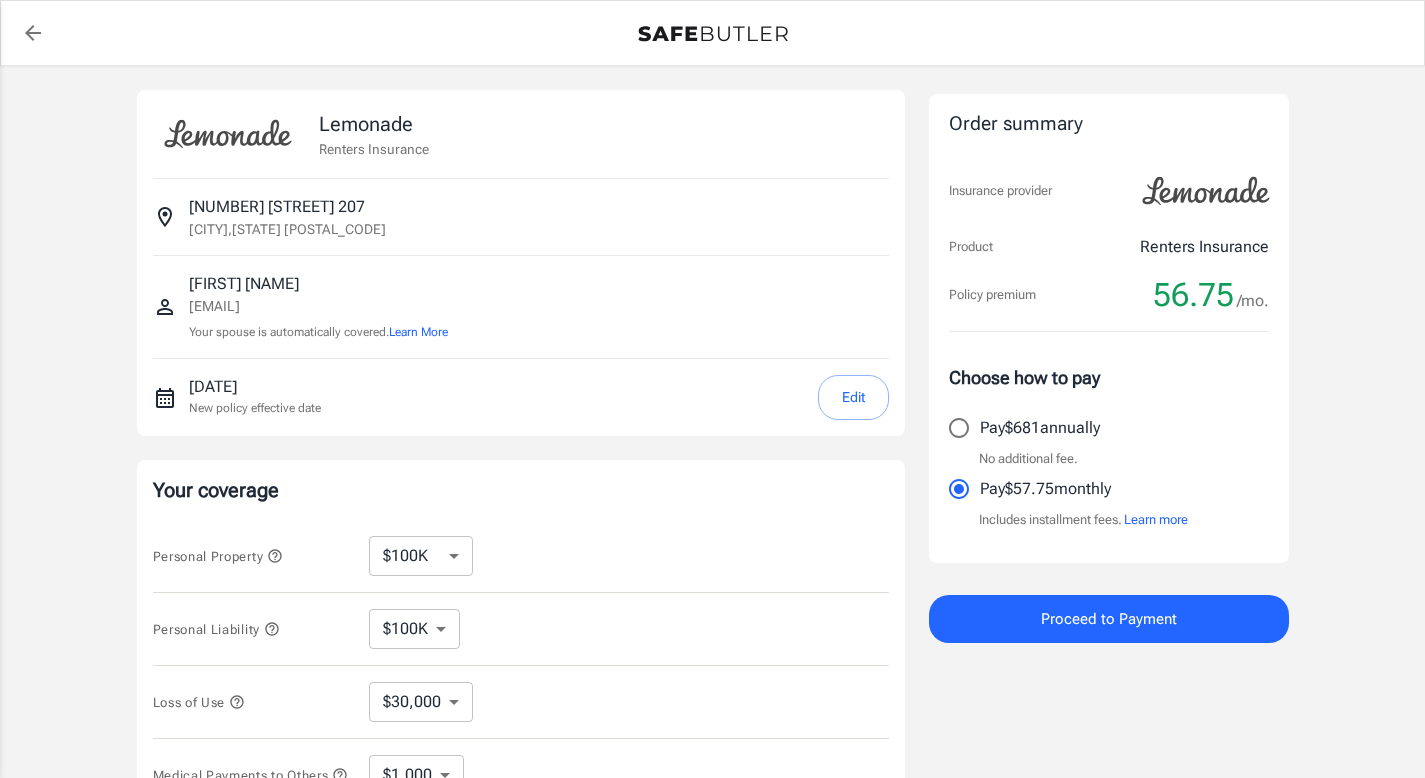 select on "100000" 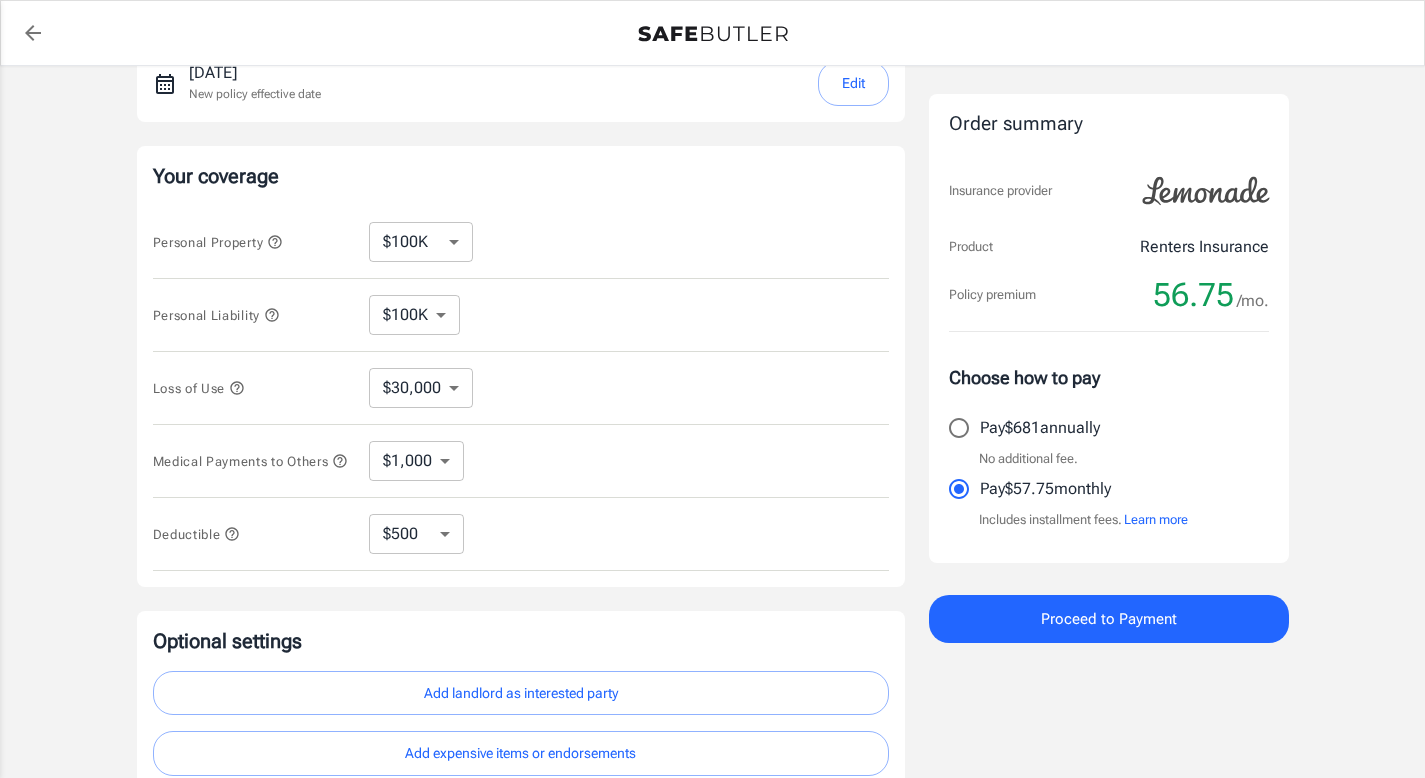scroll, scrollTop: 324, scrollLeft: 0, axis: vertical 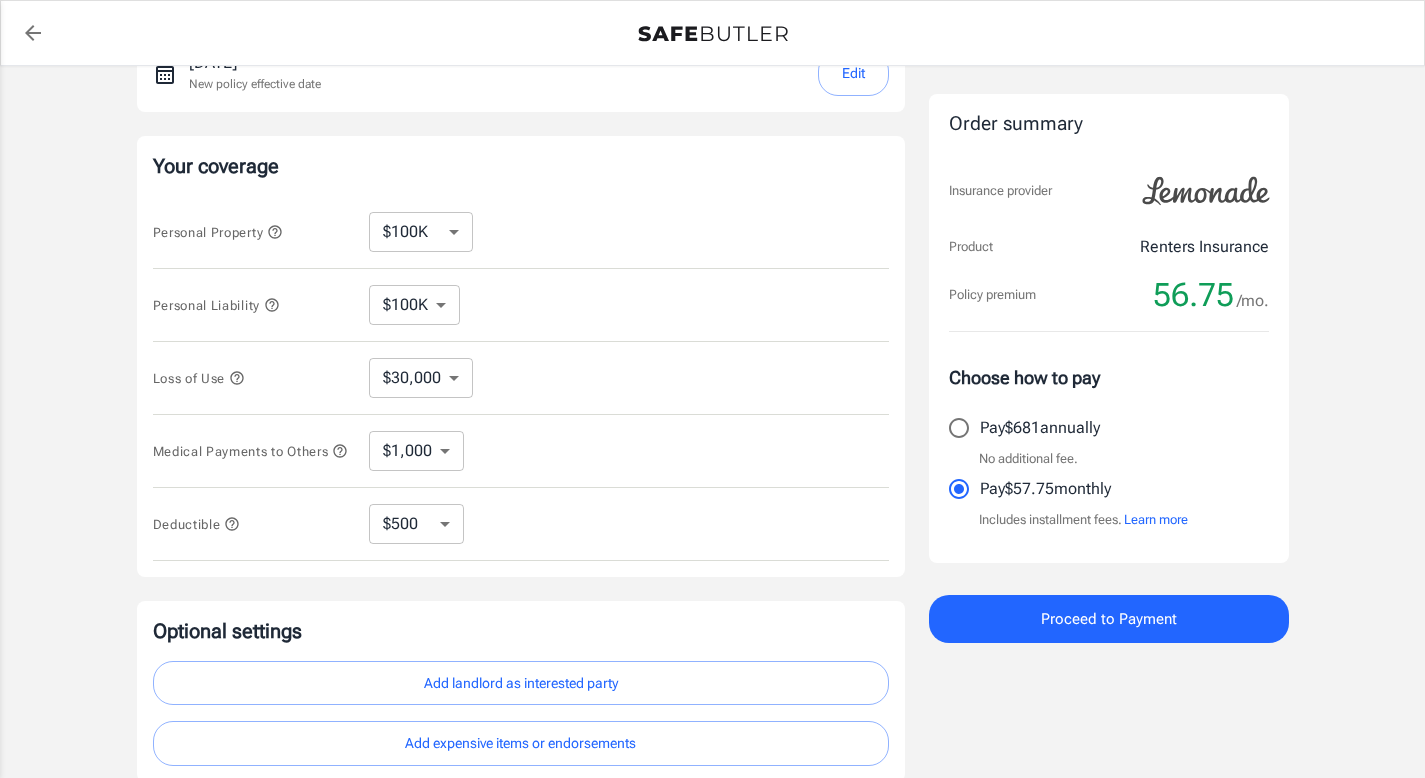 click on "$10,000 $15,000 $20,000 $25,000 $30,000 $40,000 $50,000 $100K $150K $200K $250K" at bounding box center [421, 232] 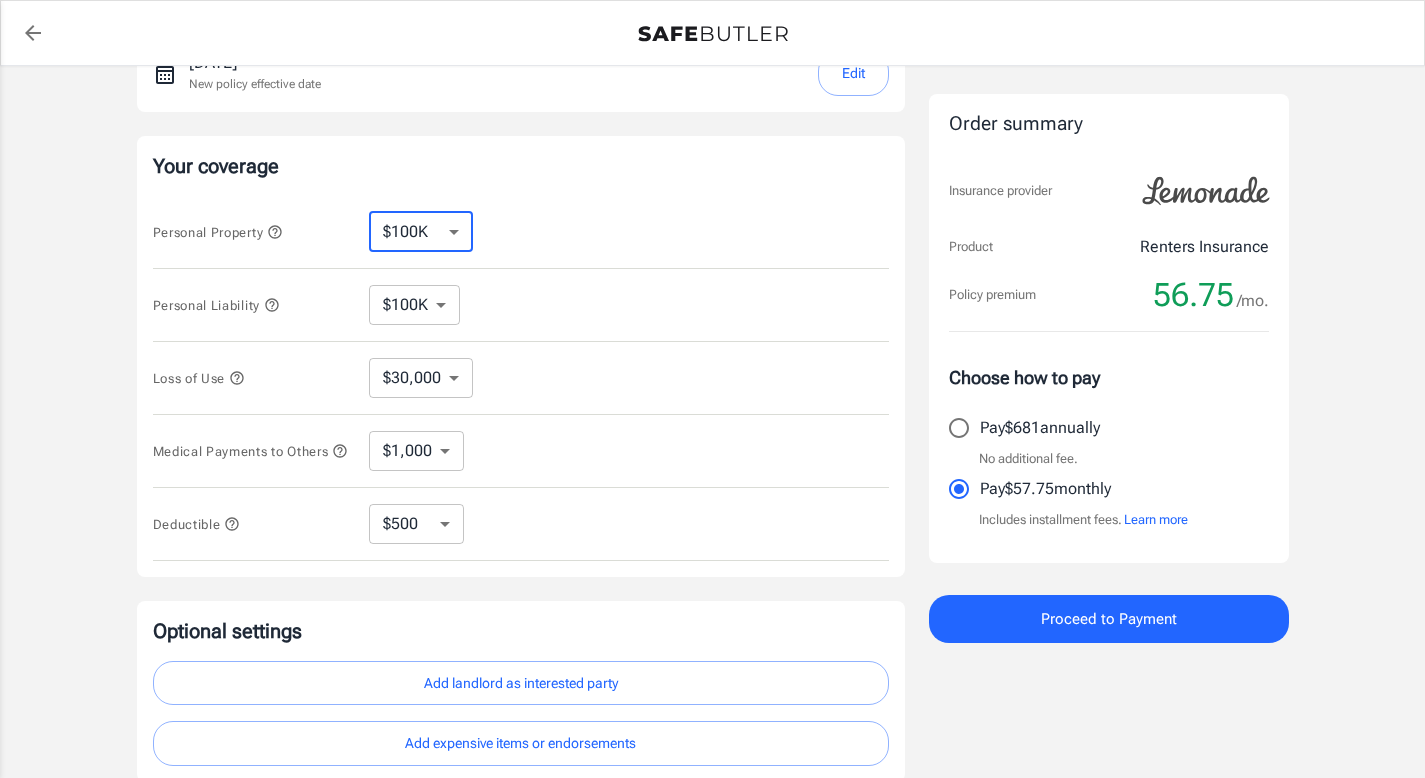 select on "30000" 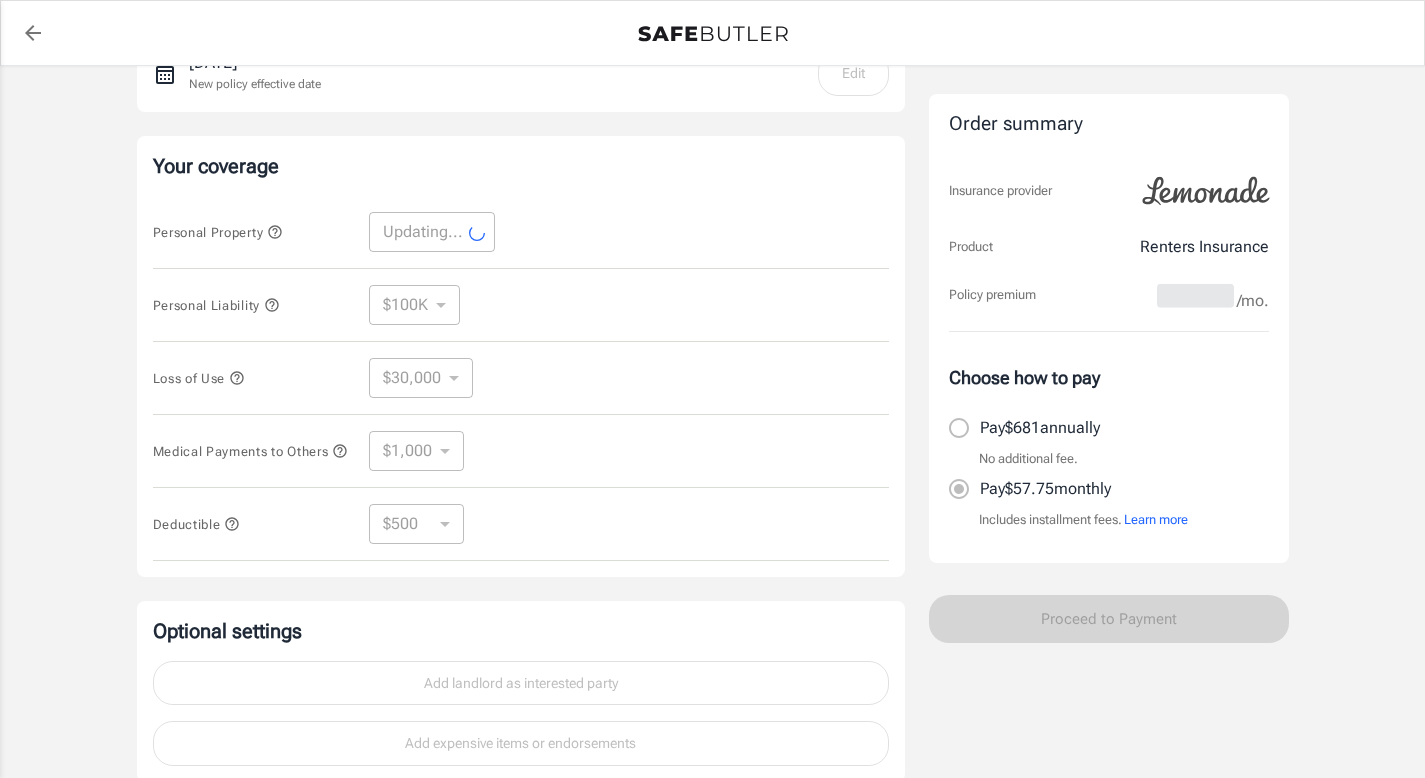 select on "30000" 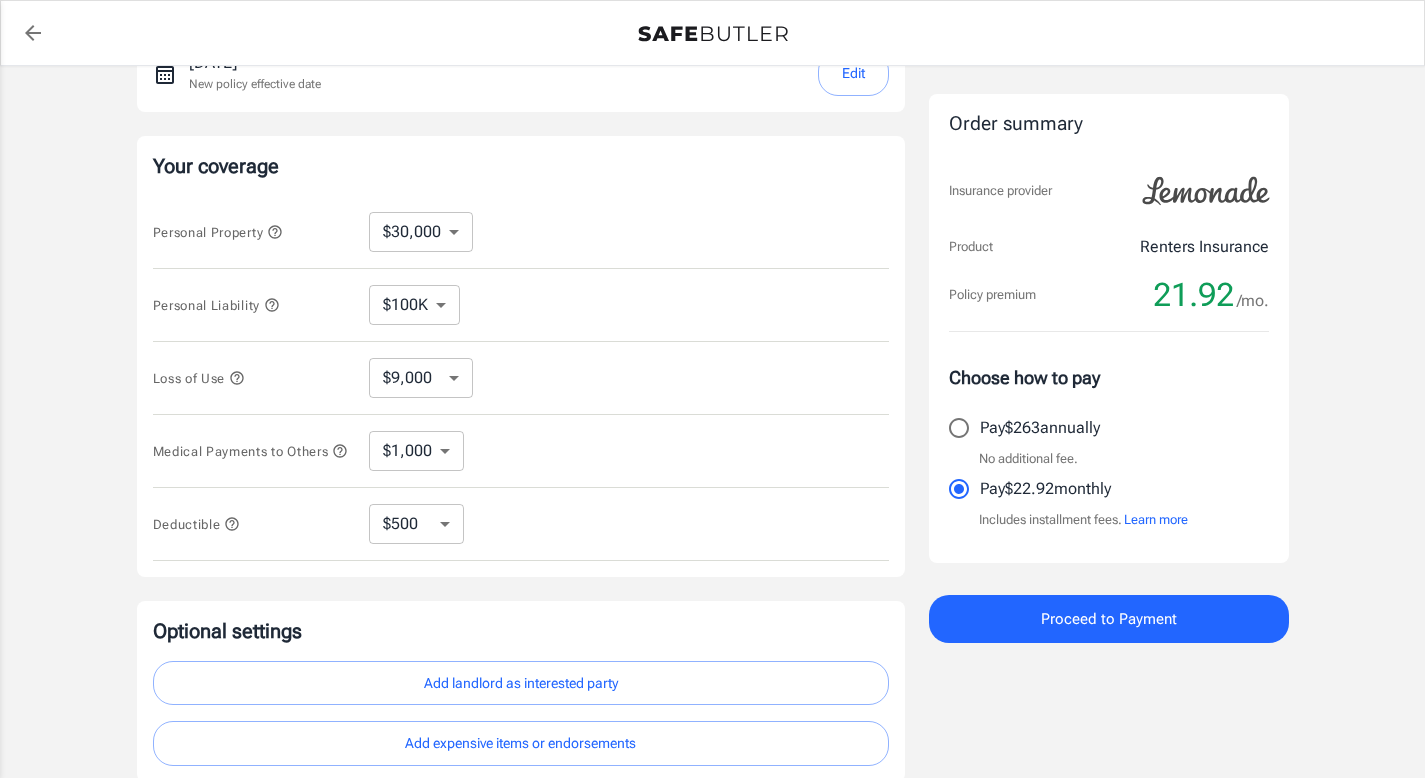 click 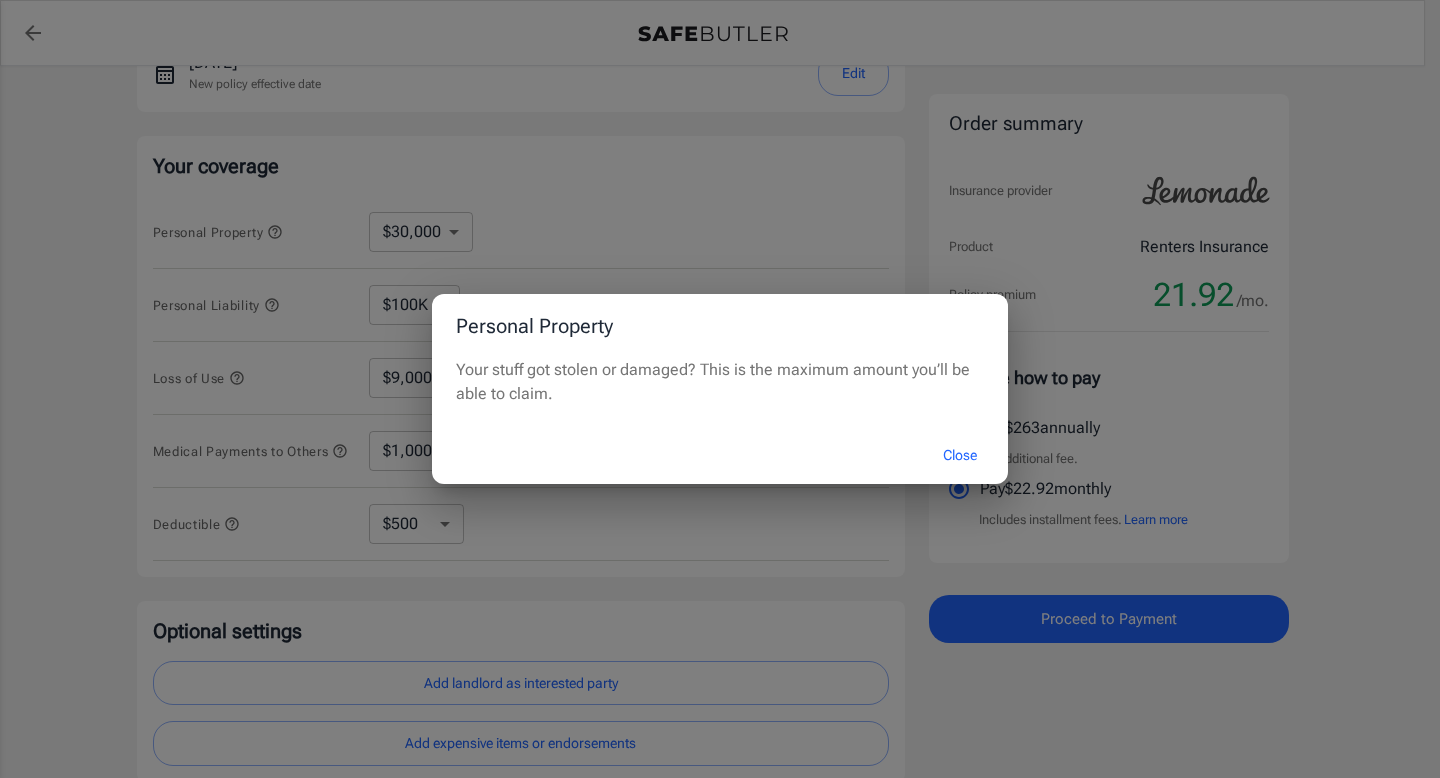 click on "Close" at bounding box center (960, 455) 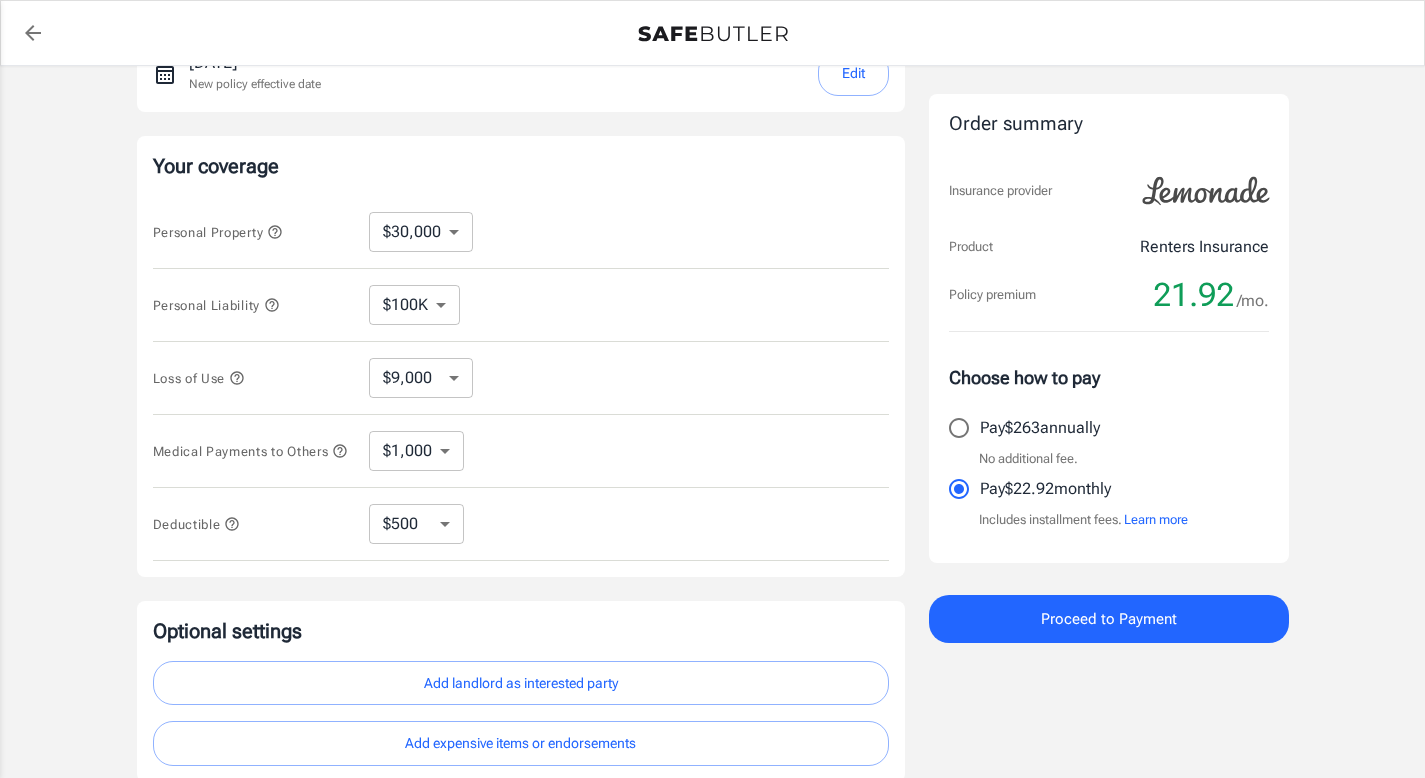 click 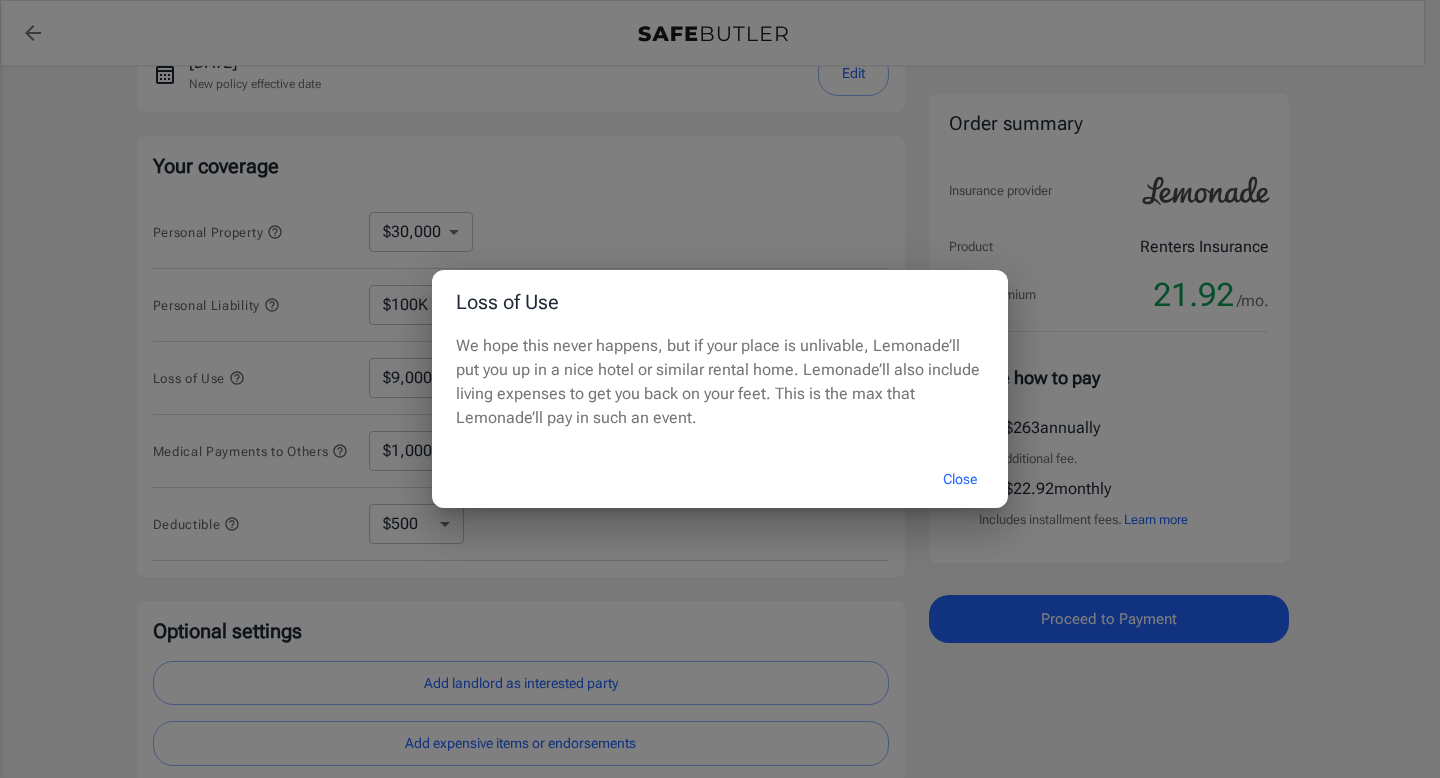 click on "Close" at bounding box center [960, 479] 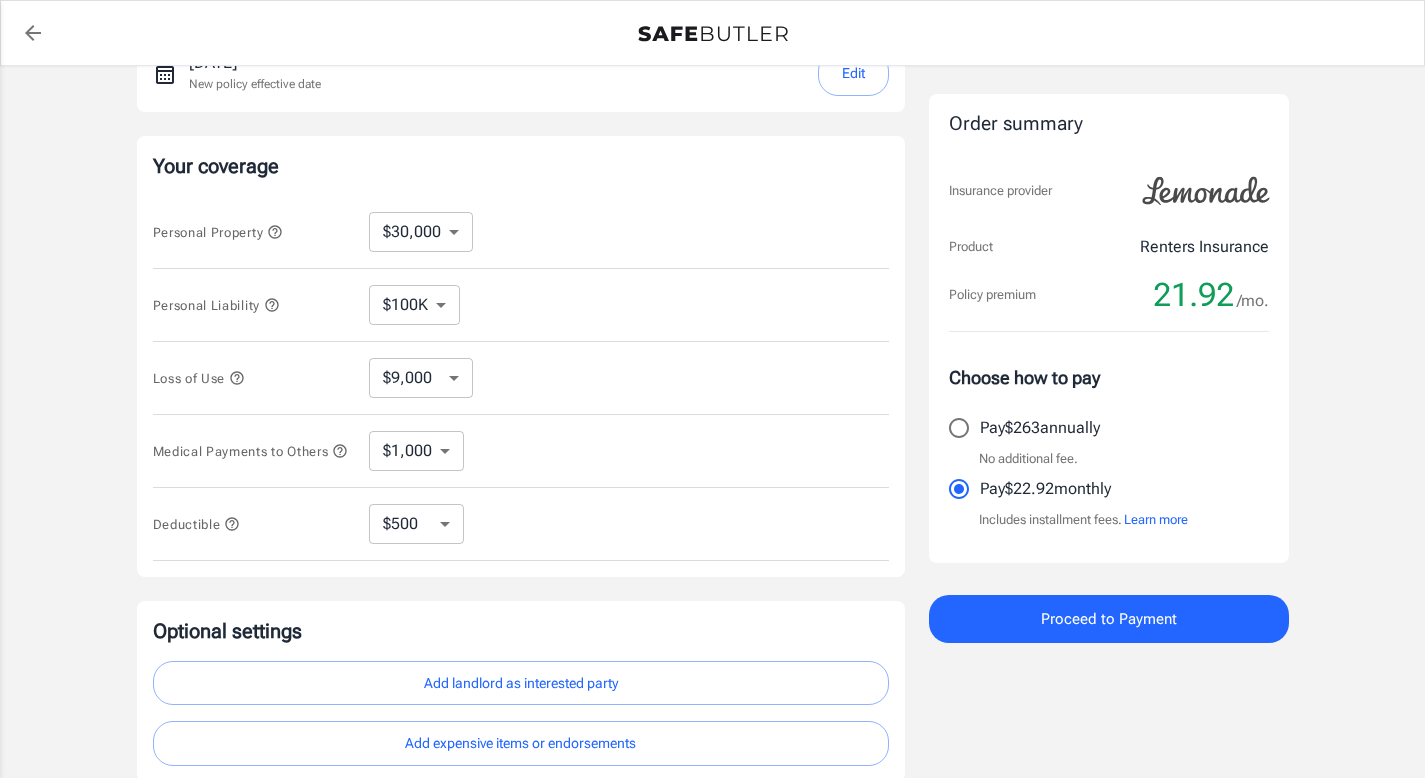 click on "$9,000 $15,000 $24,000 $36,000 $51,000 $72,000 $102K $144K $198K" at bounding box center [421, 378] 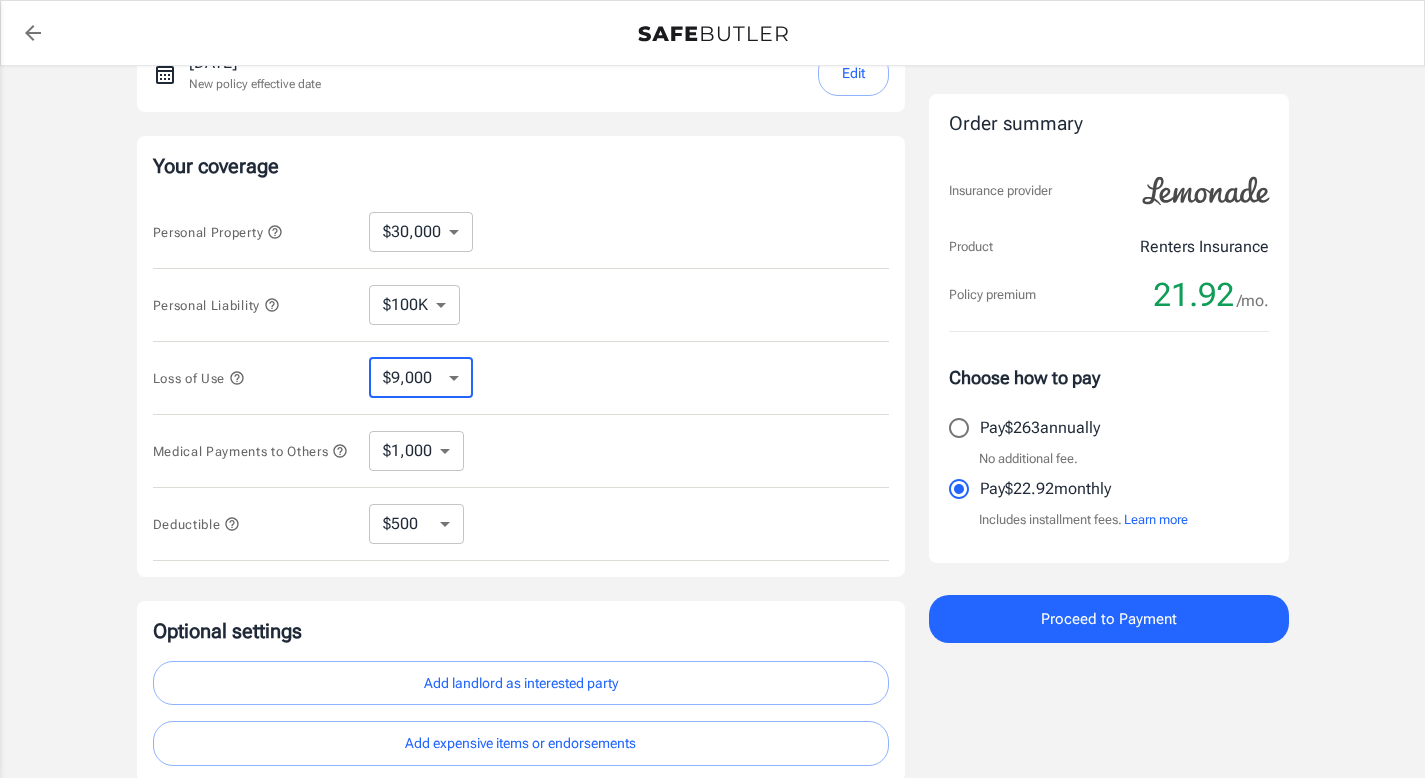 select on "24000" 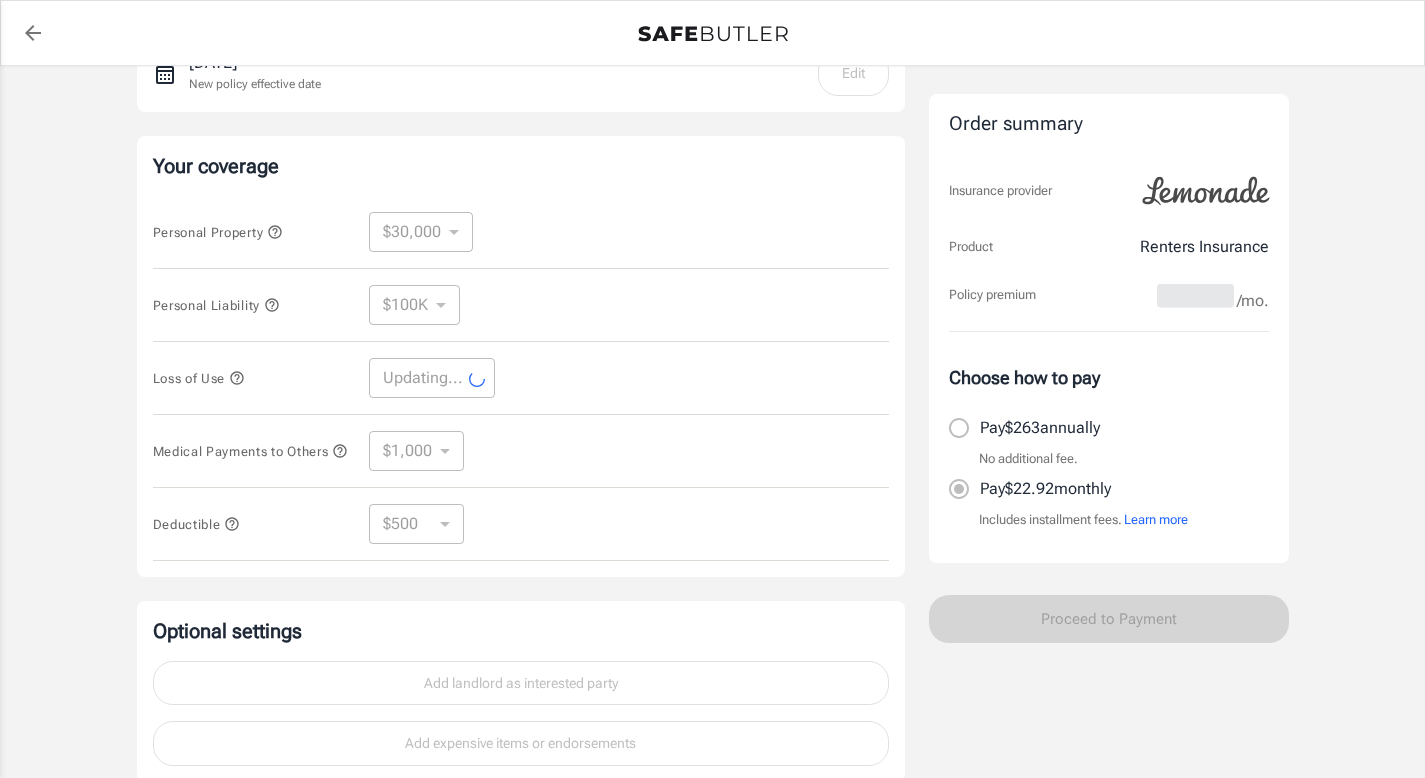 select on "24000" 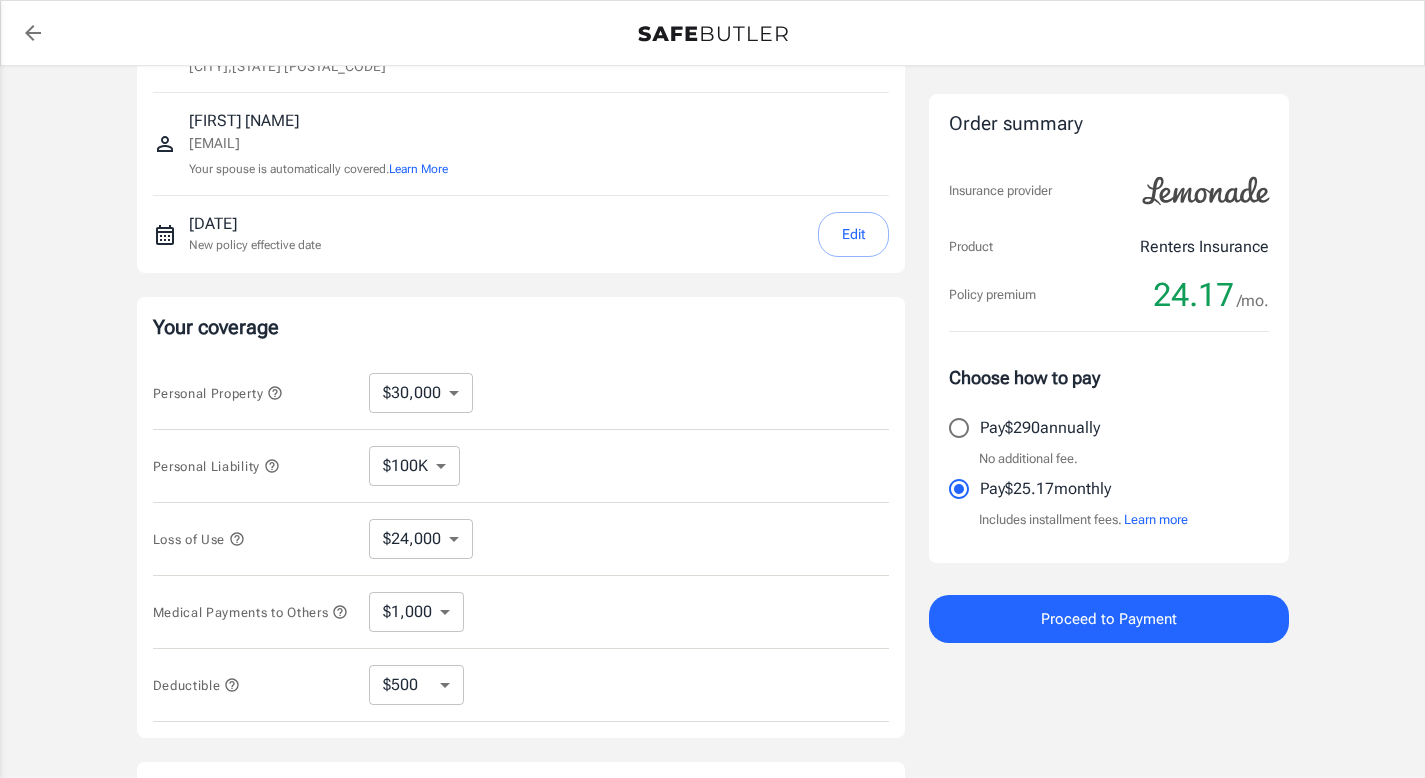 scroll, scrollTop: 0, scrollLeft: 0, axis: both 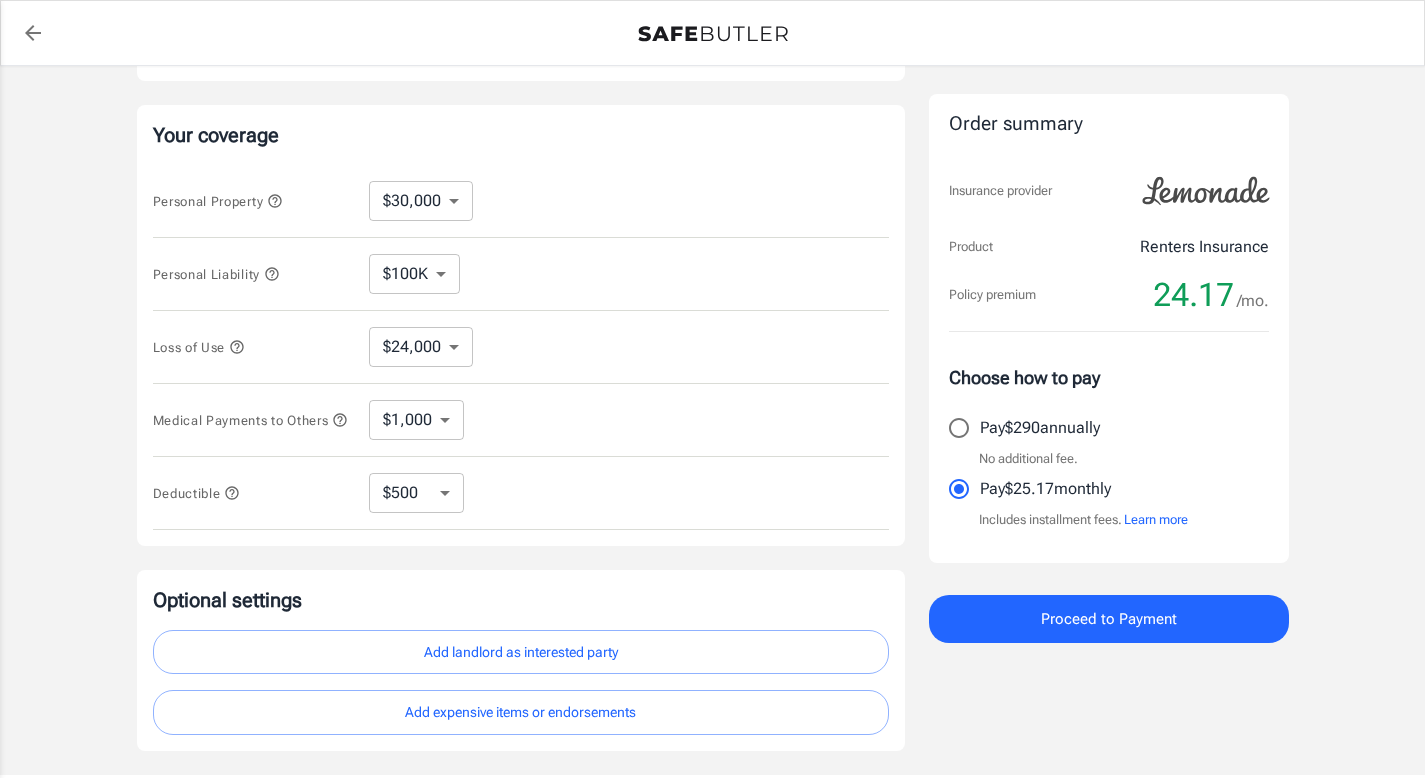 click 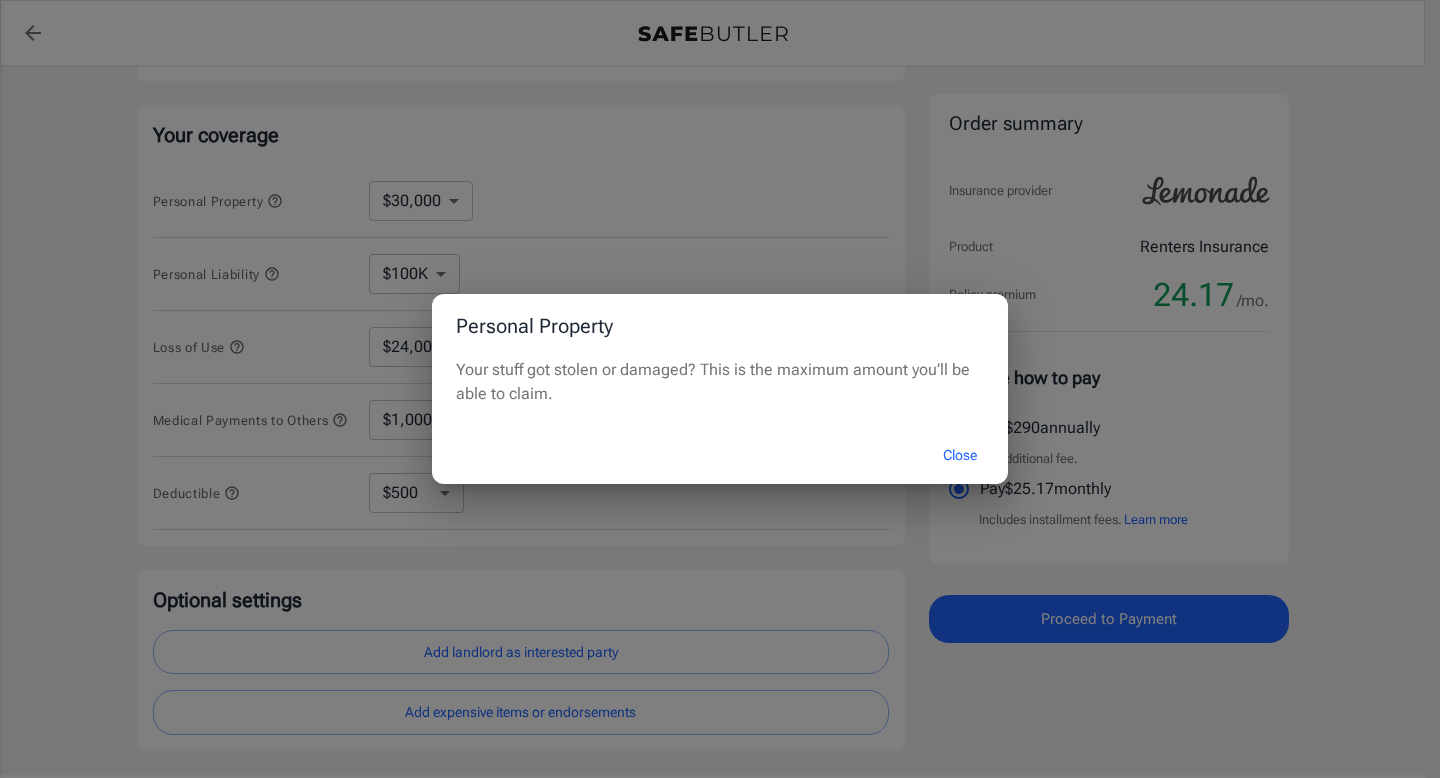 click on "Close" at bounding box center [960, 455] 